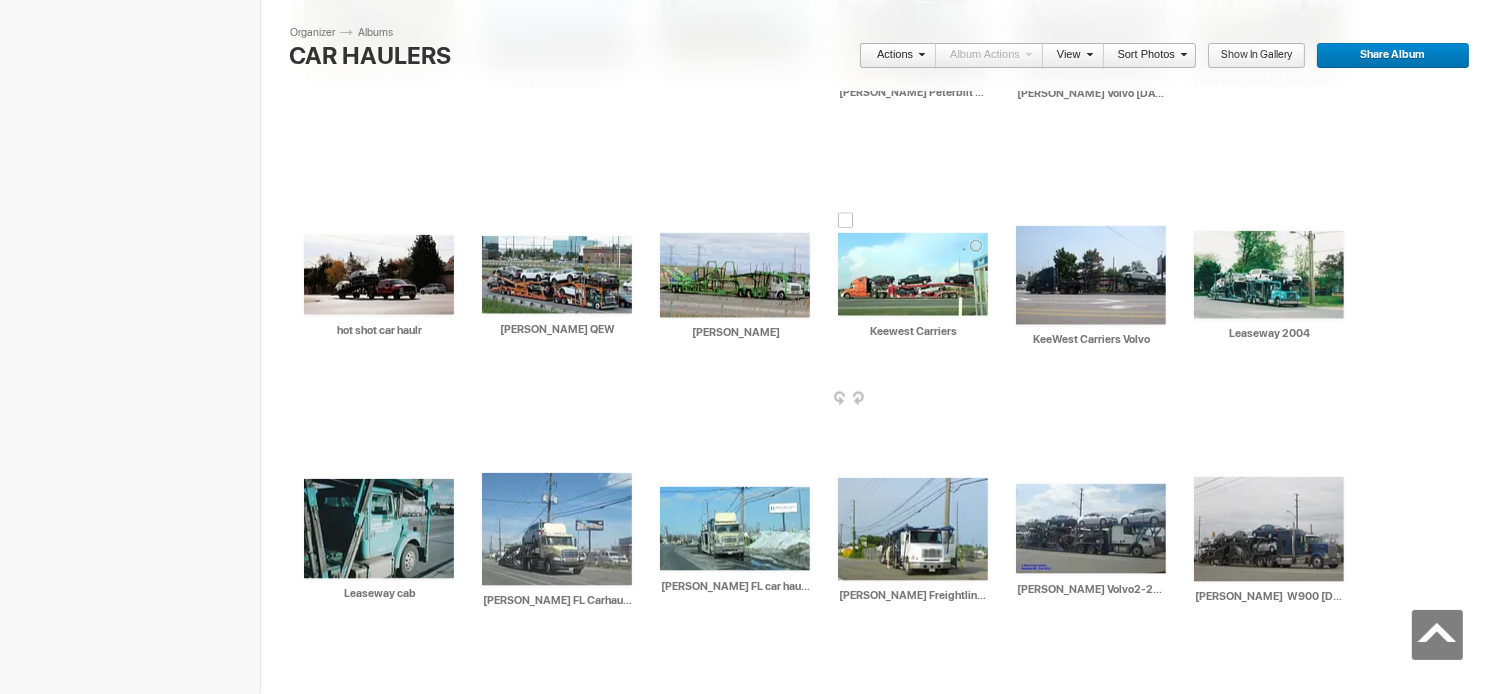 scroll, scrollTop: 0, scrollLeft: 0, axis: both 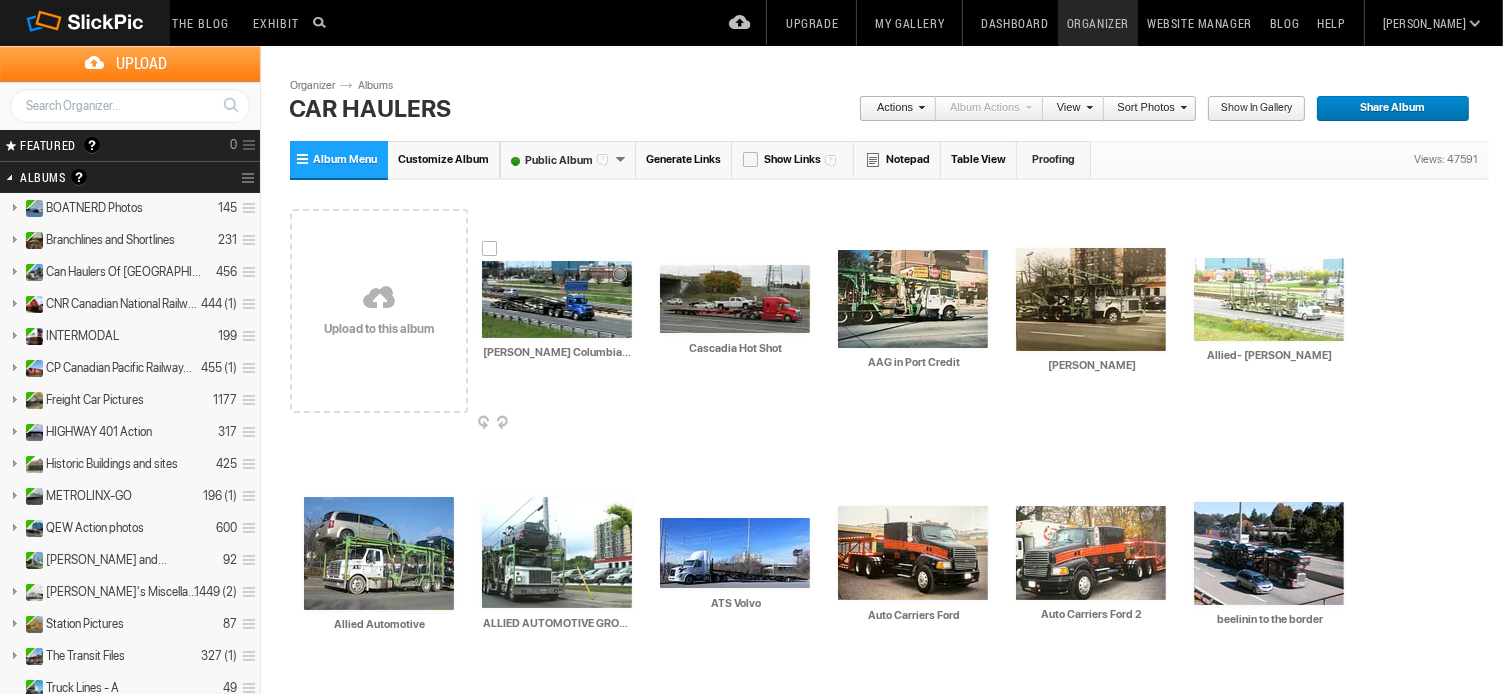 click at bounding box center (557, 299) 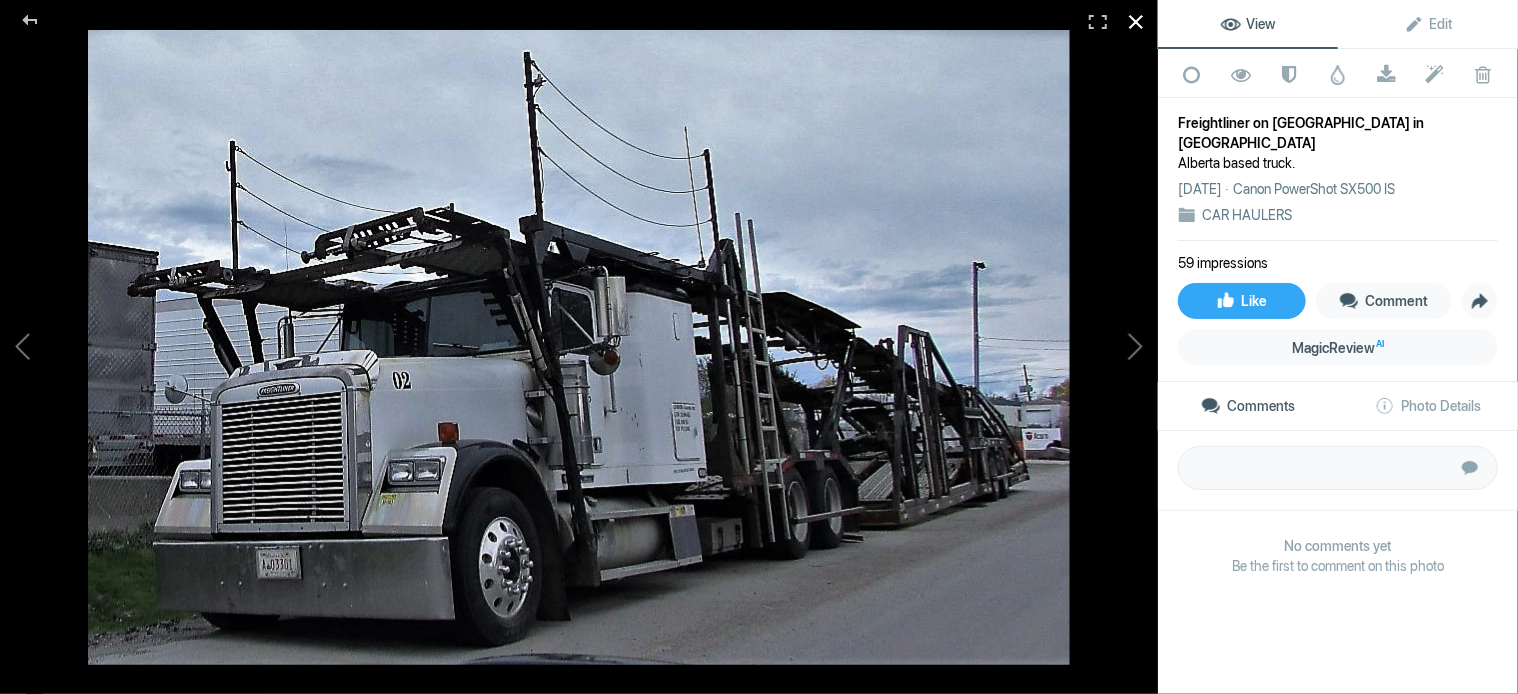 click 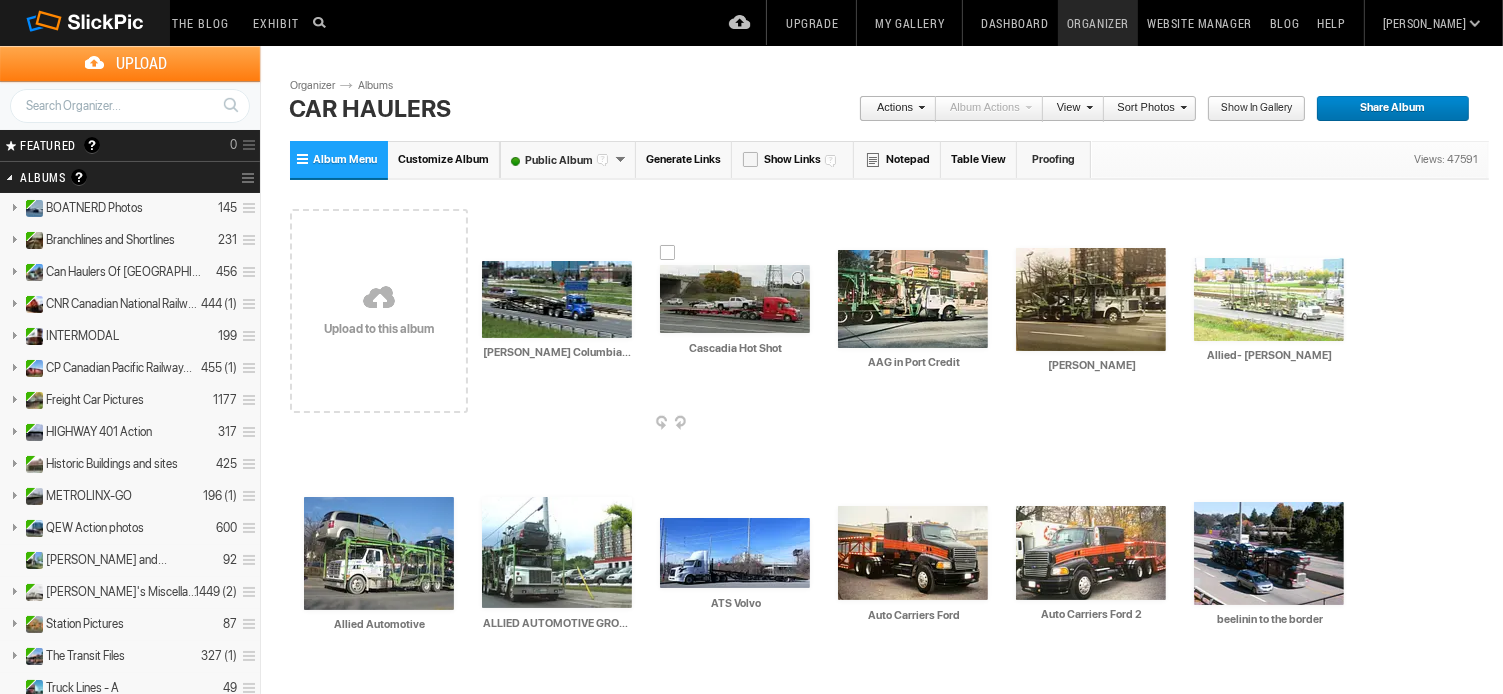 click at bounding box center (808, 424) 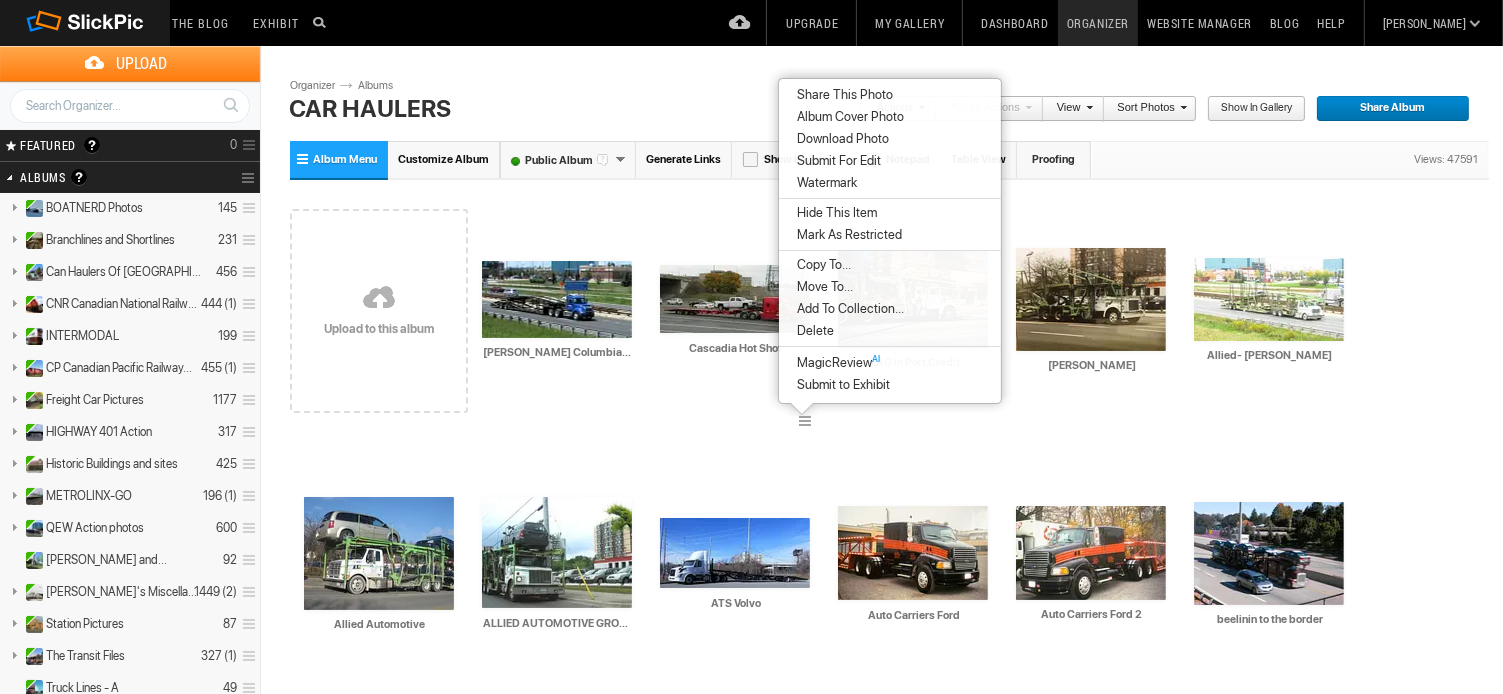 click on "Delete" at bounding box center [812, 331] 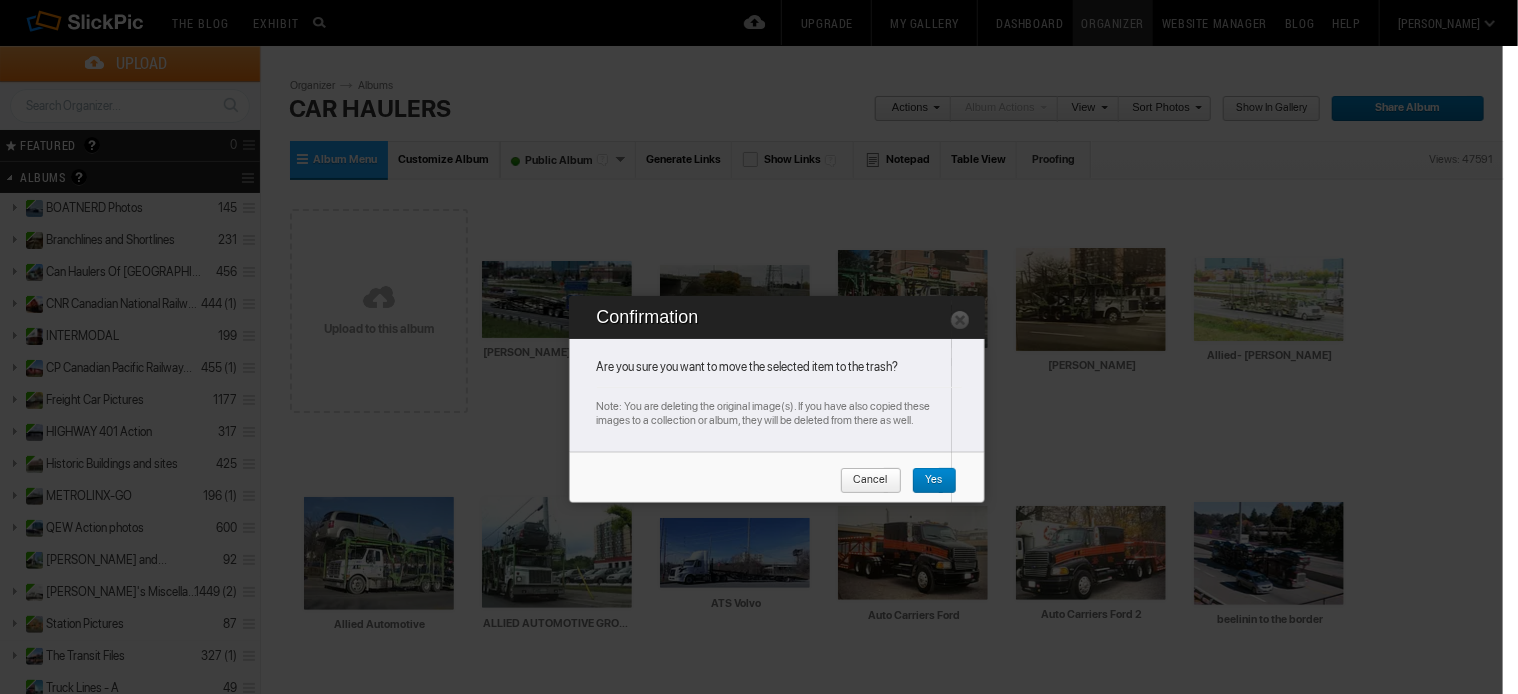 click on "Yes" at bounding box center [927, 481] 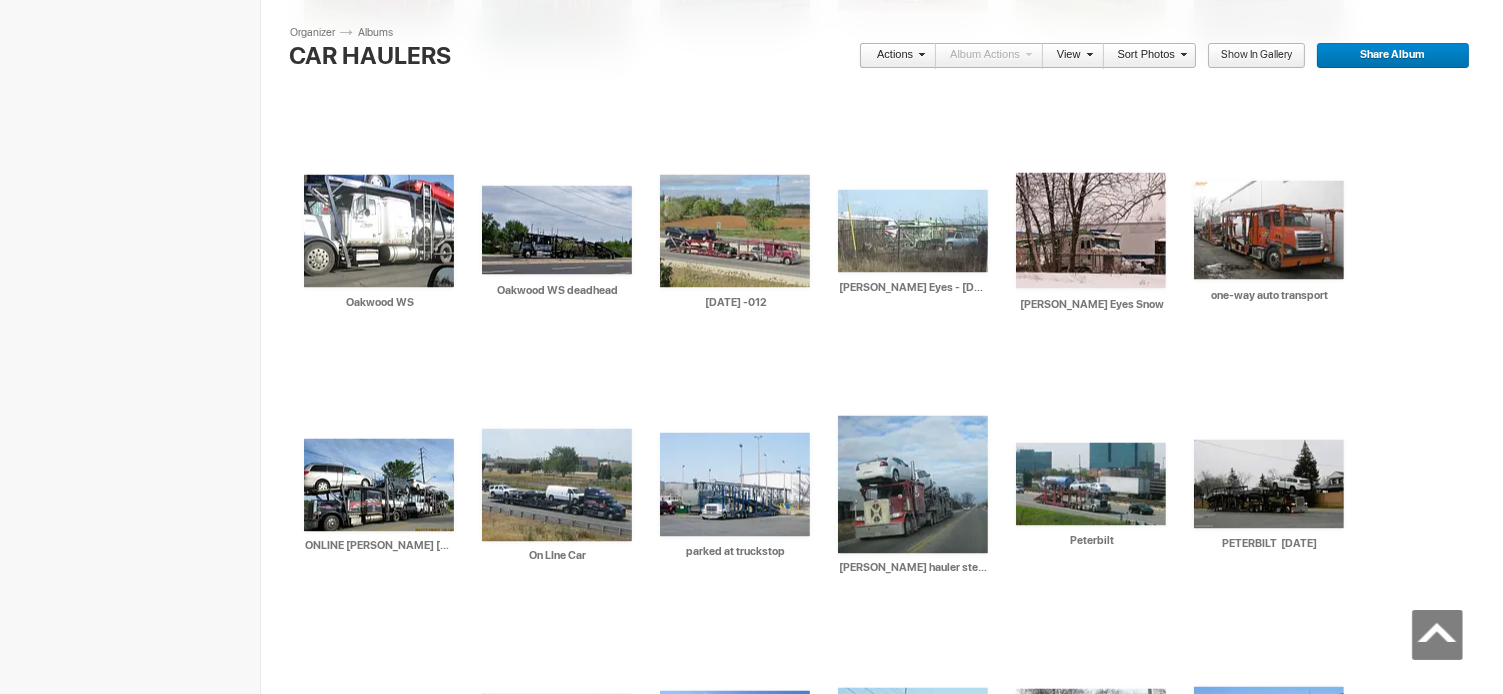 scroll, scrollTop: 1700, scrollLeft: 0, axis: vertical 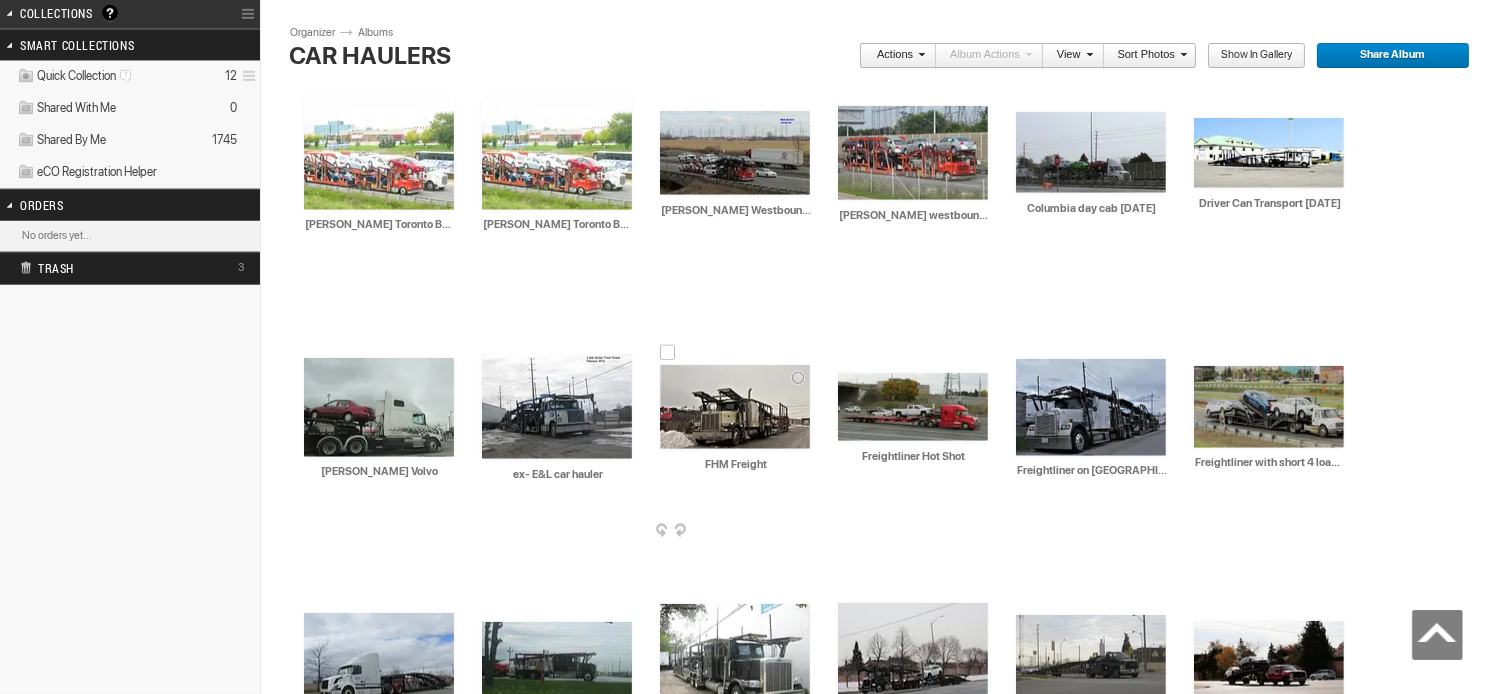 click at bounding box center [735, 407] 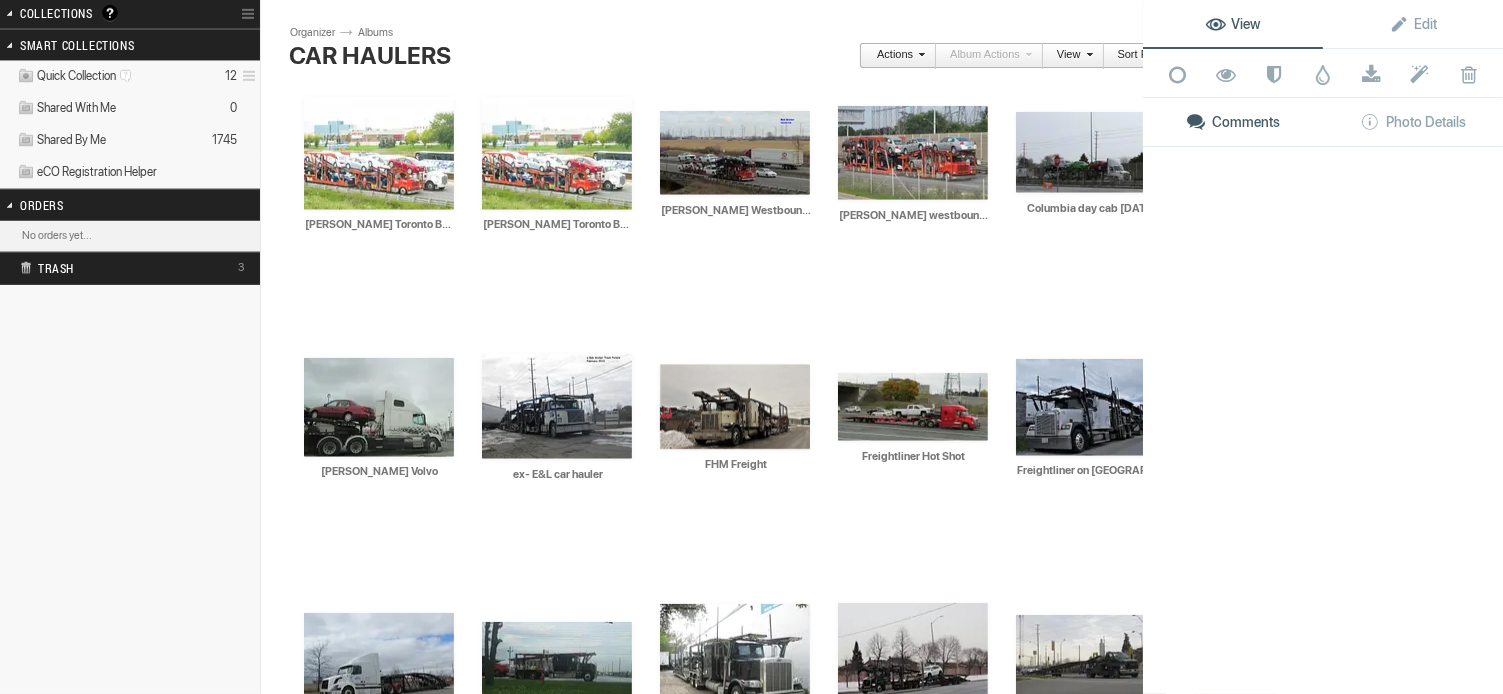 click 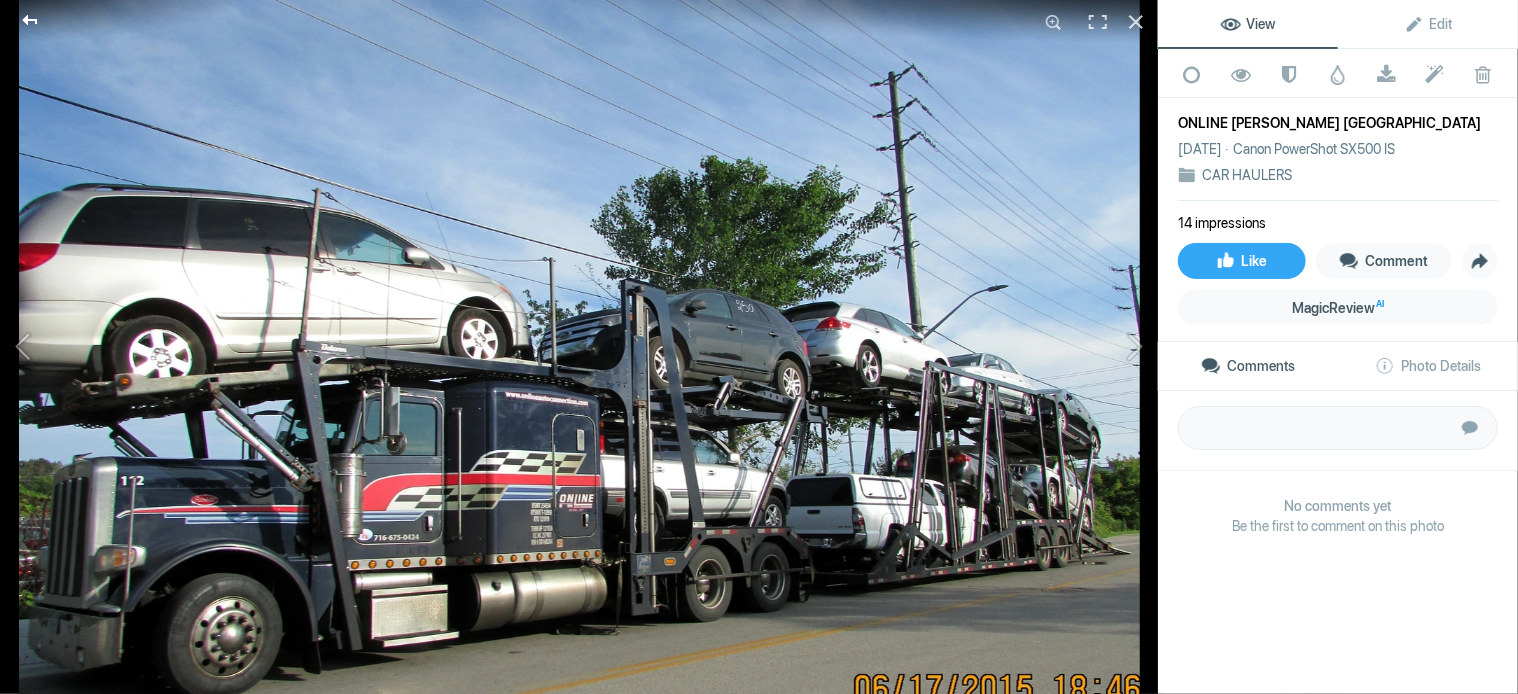 click 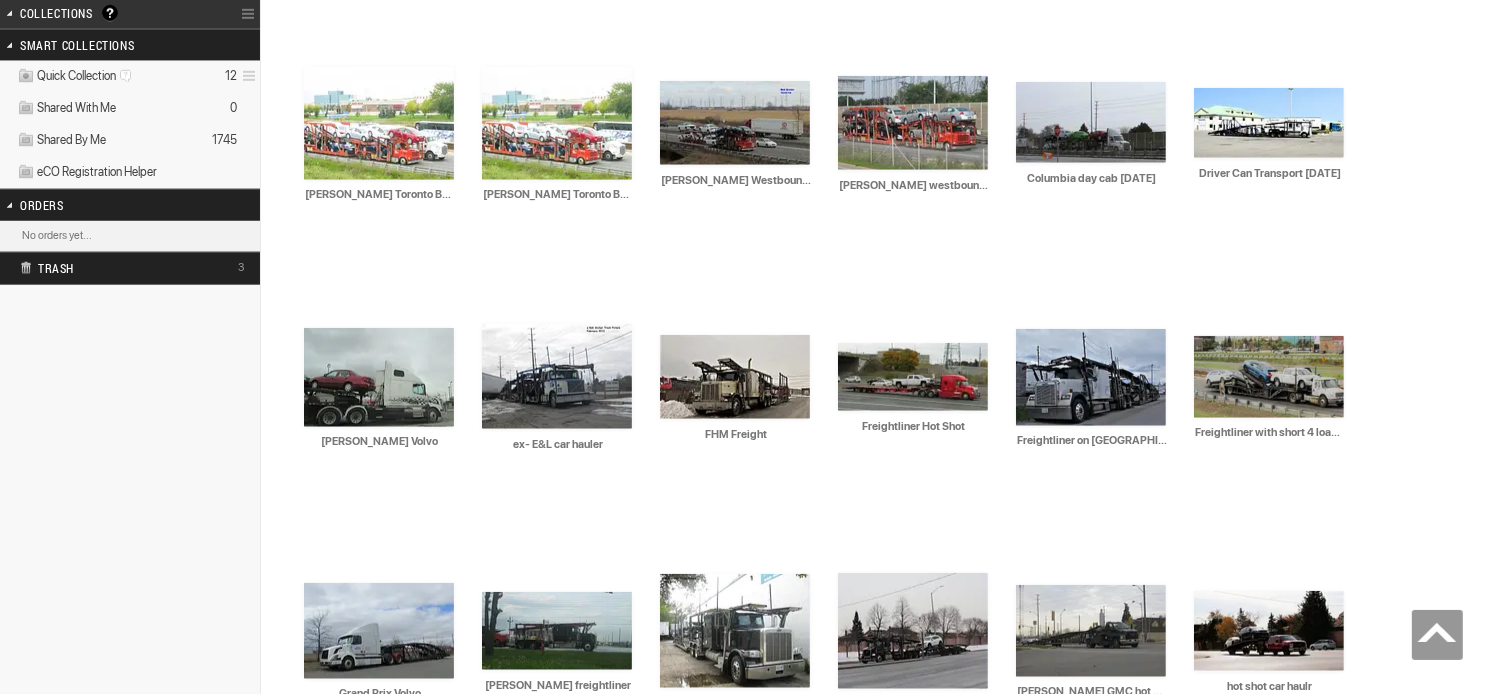 scroll, scrollTop: 0, scrollLeft: 0, axis: both 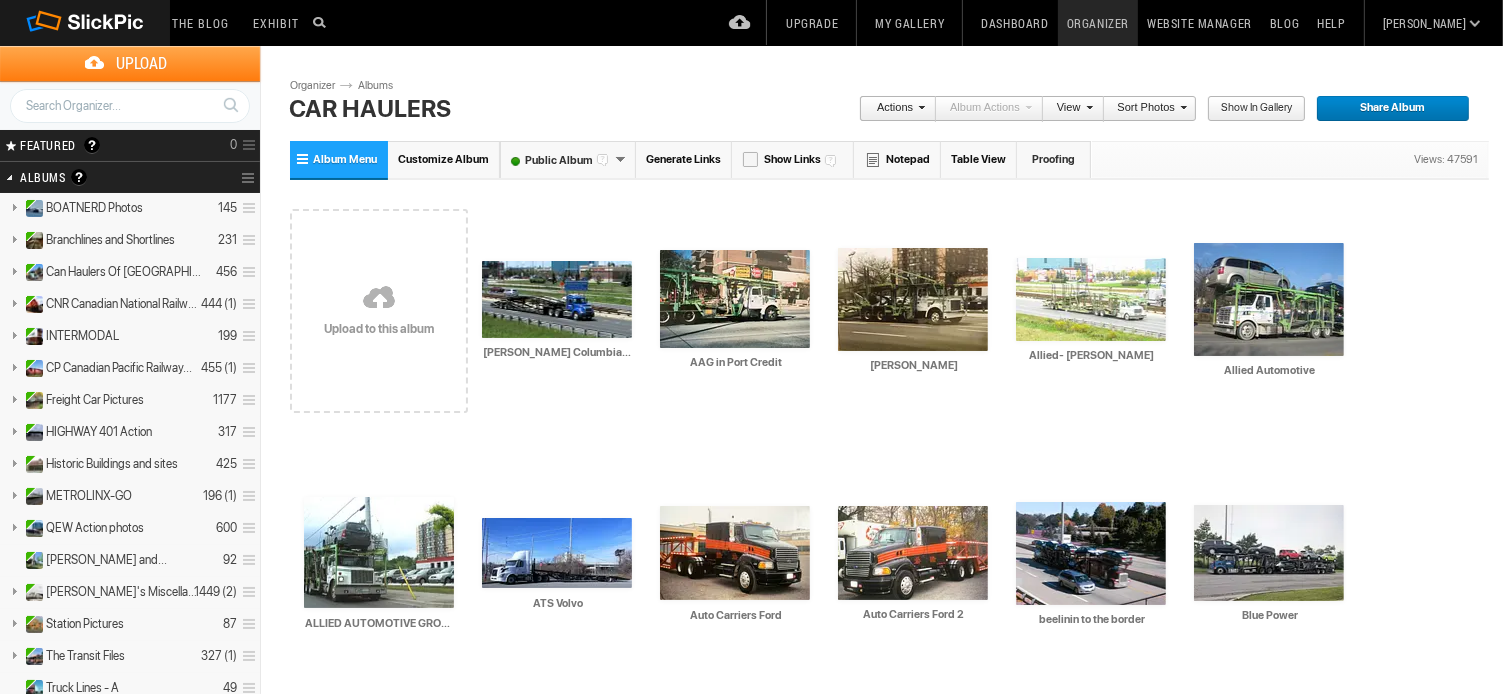 drag, startPoint x: 1500, startPoint y: 24, endPoint x: 1504, endPoint y: 49, distance: 25.317978 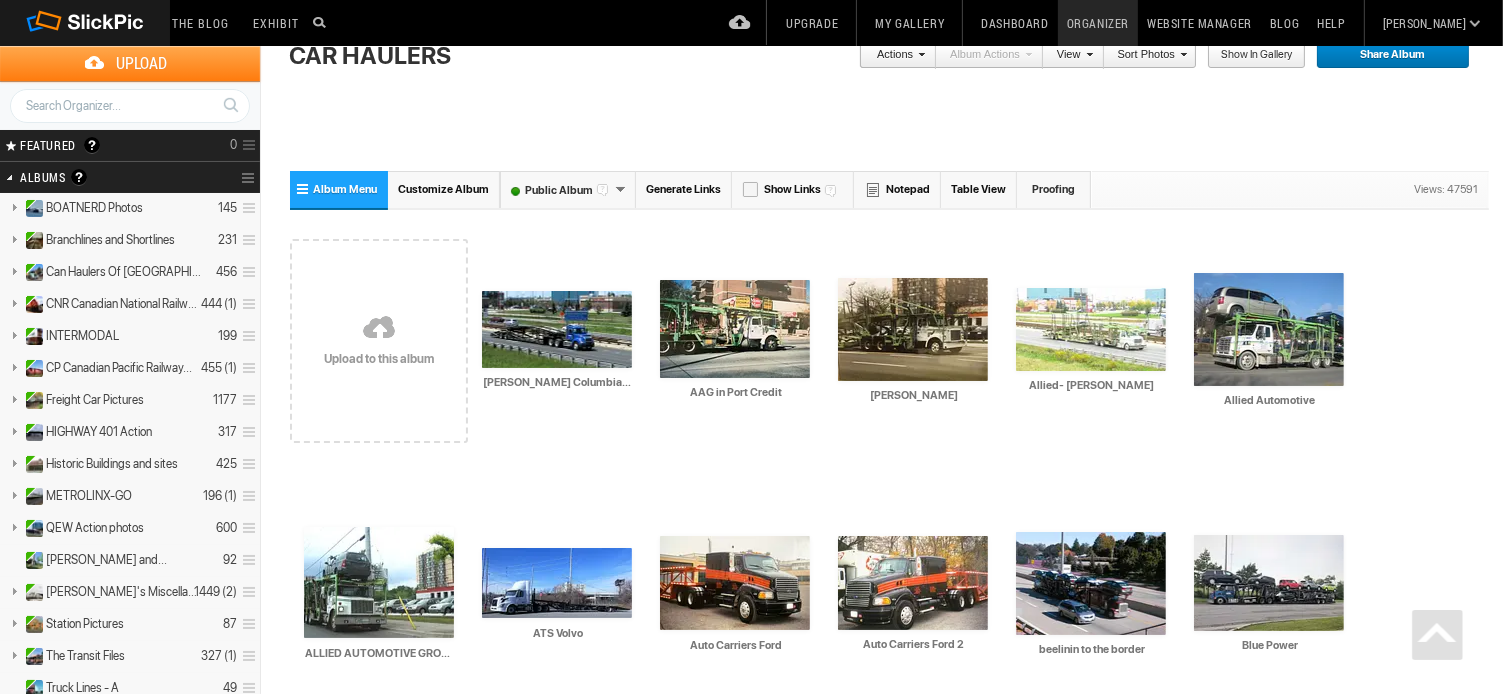 scroll, scrollTop: 1700, scrollLeft: 0, axis: vertical 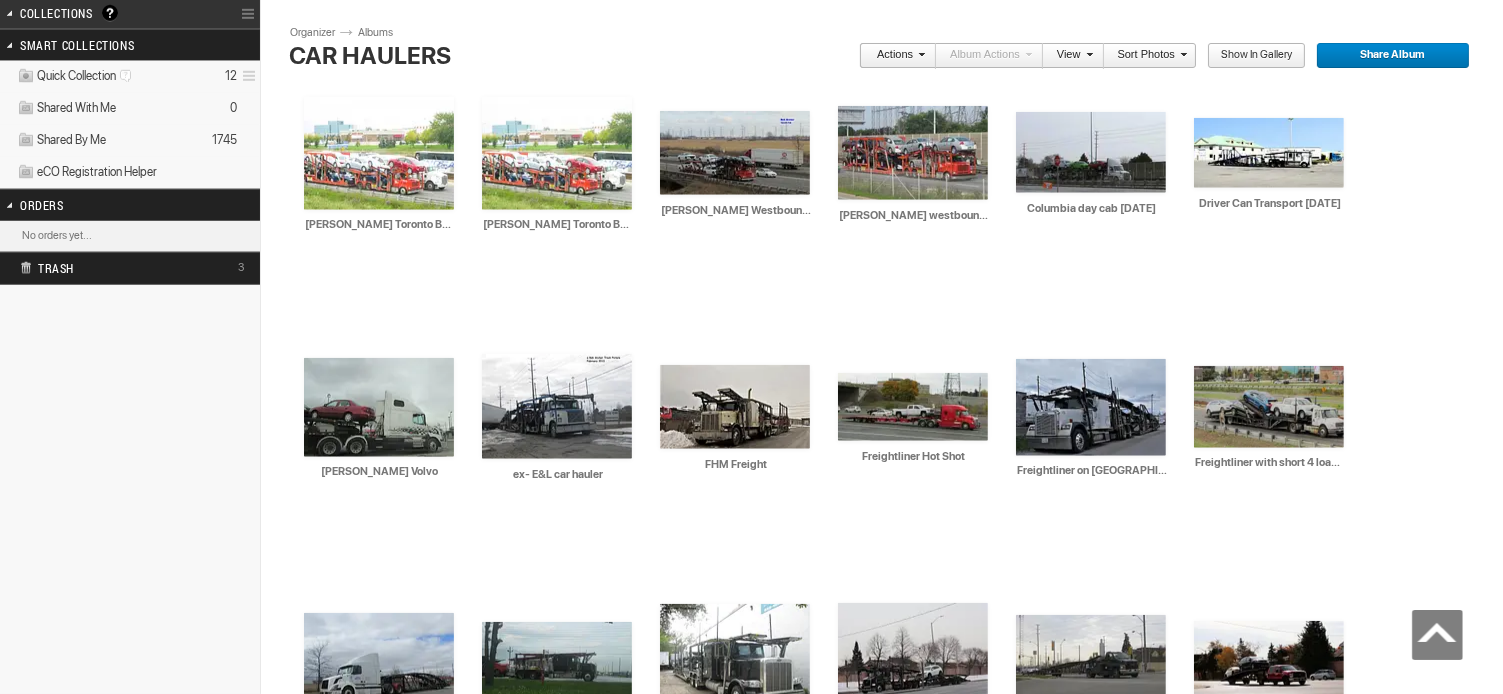 drag, startPoint x: 1501, startPoint y: 454, endPoint x: 1495, endPoint y: 433, distance: 21.84033 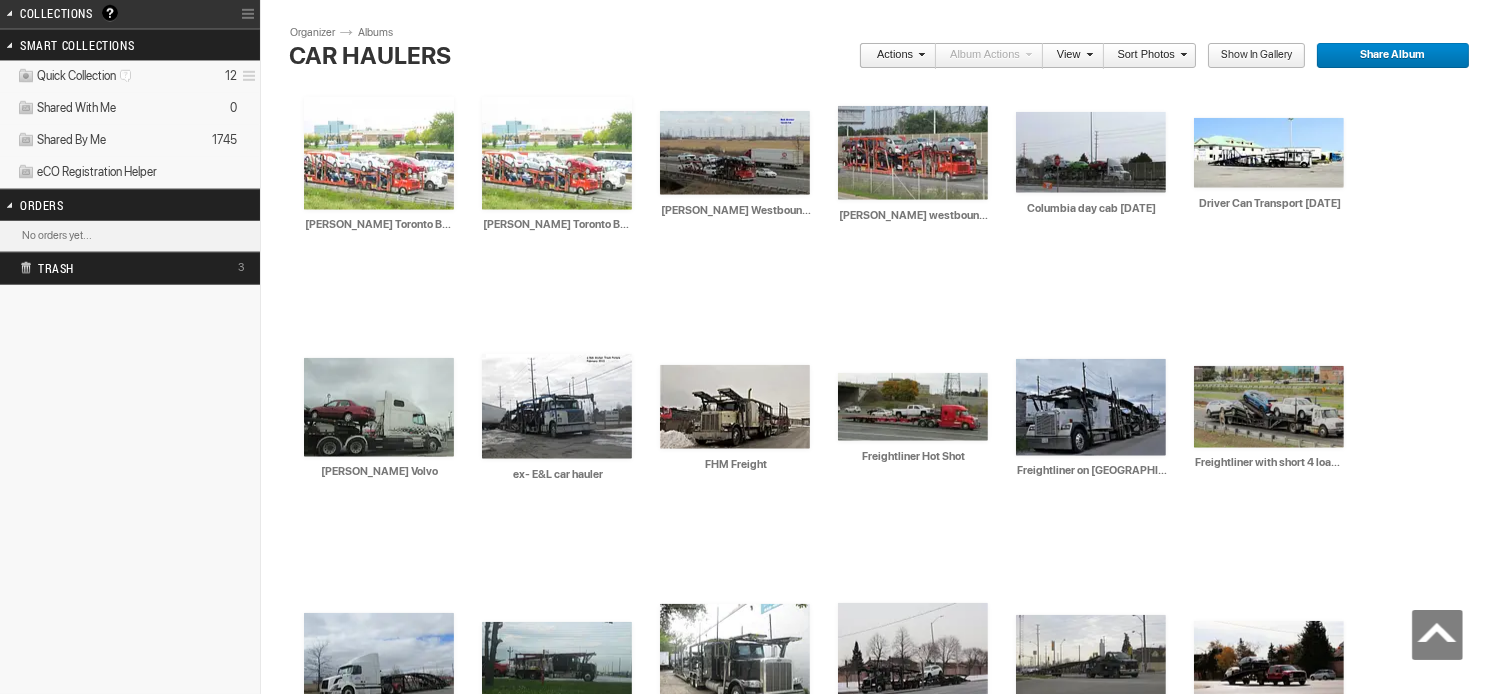 click on "Drop your photos here Upload to this album
[PERSON_NAME] Columbia-QEW-07-21-15
HTML:
Direct:
Forum:
Photo ID:
22734980
More..." at bounding box center (889, 1054) 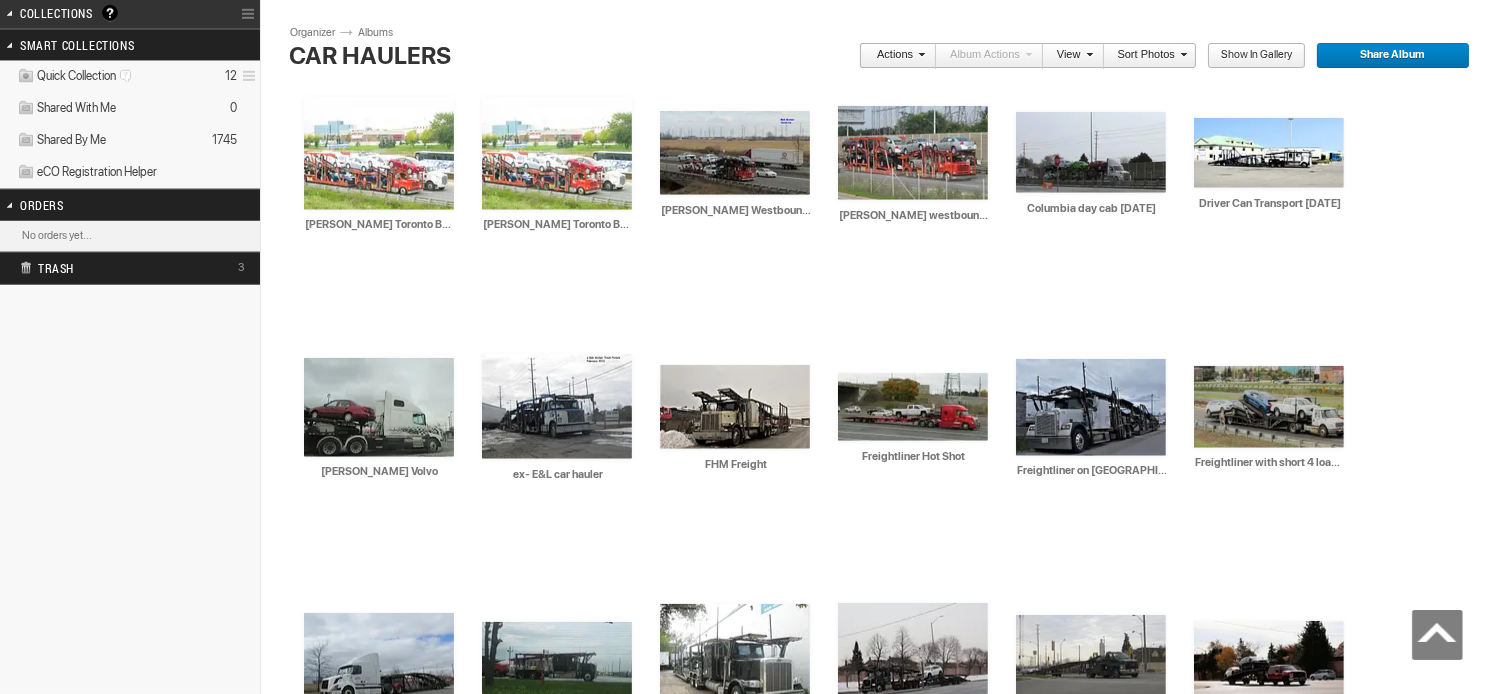scroll, scrollTop: 0, scrollLeft: 0, axis: both 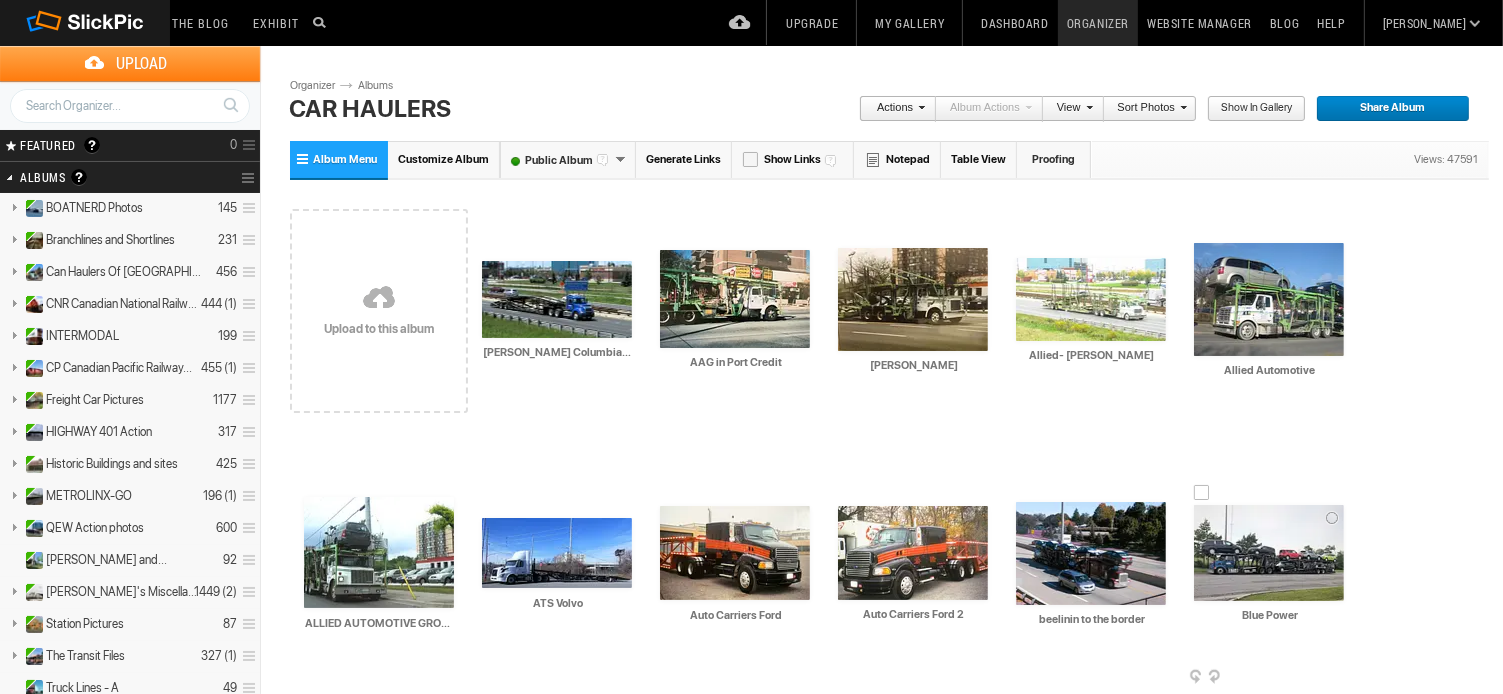 click at bounding box center [1269, 553] 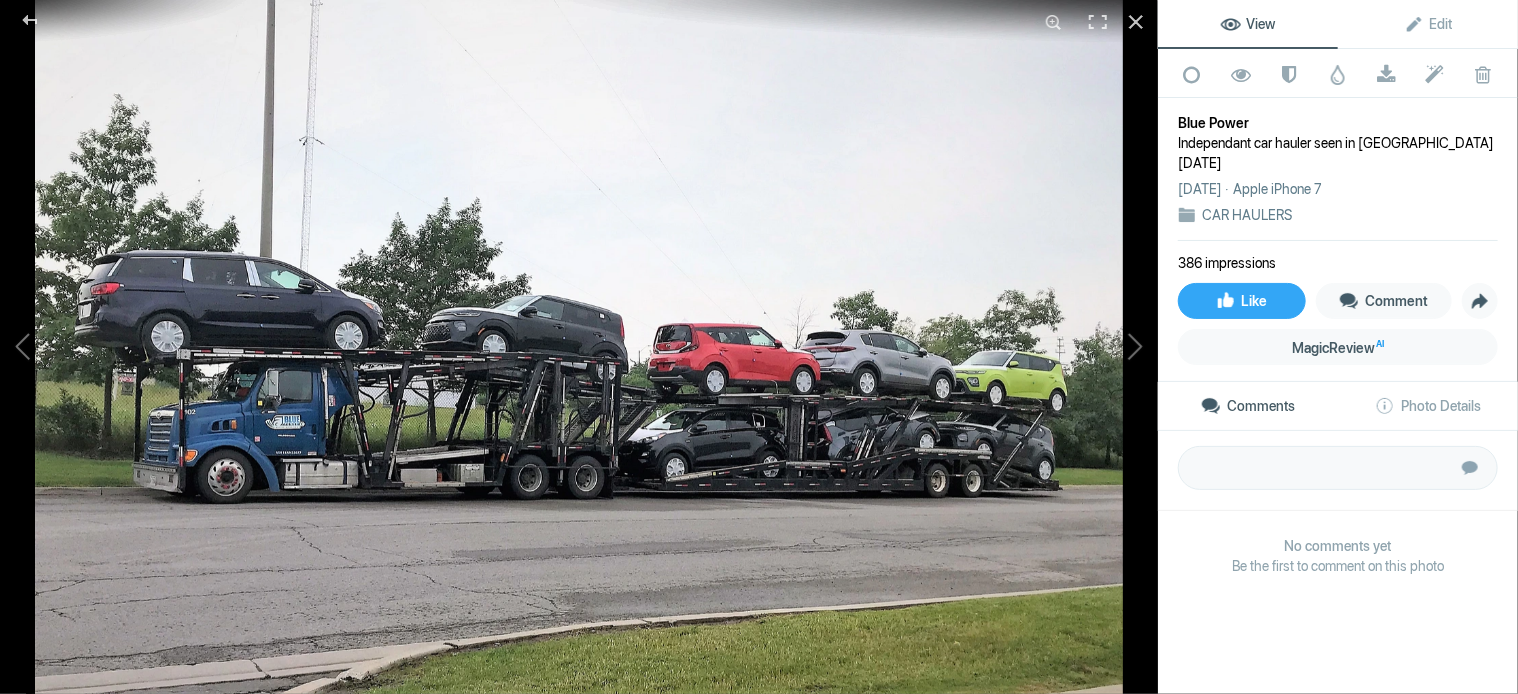 click 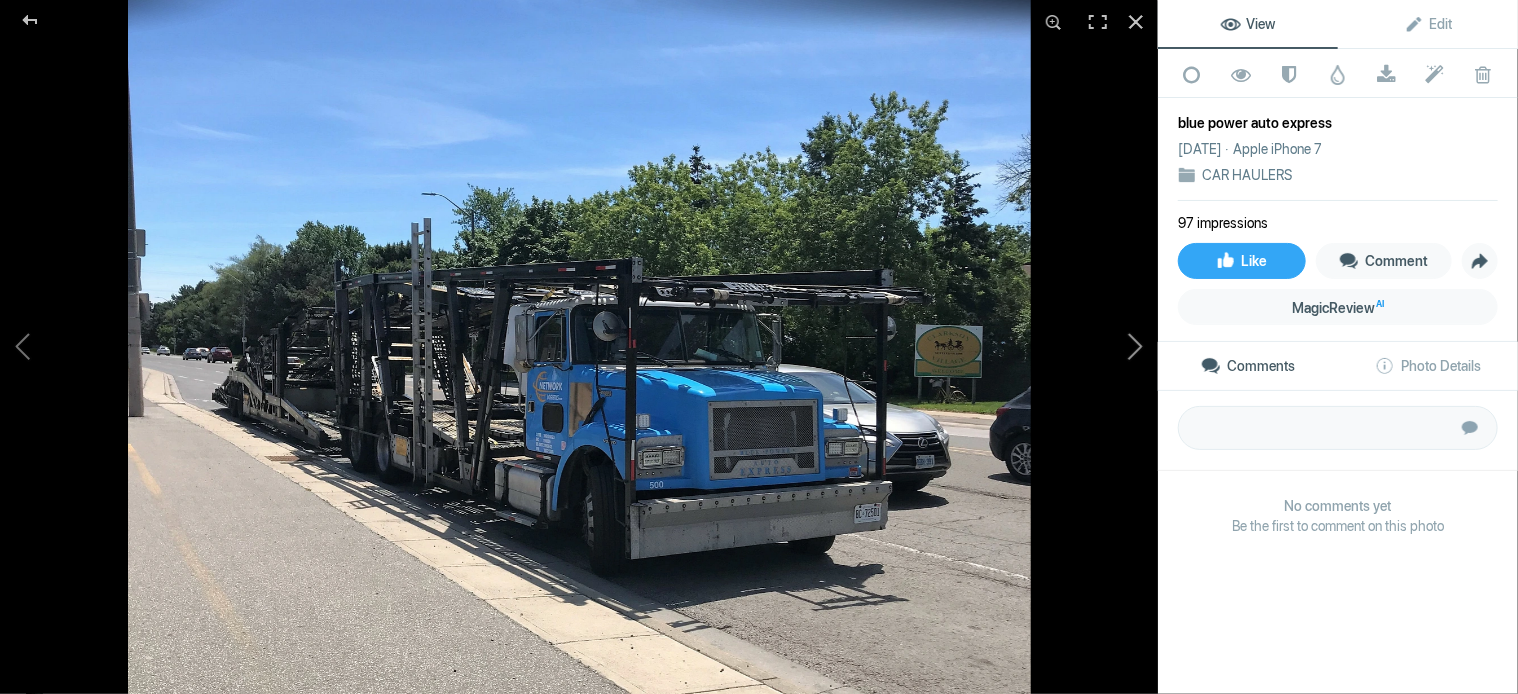 click 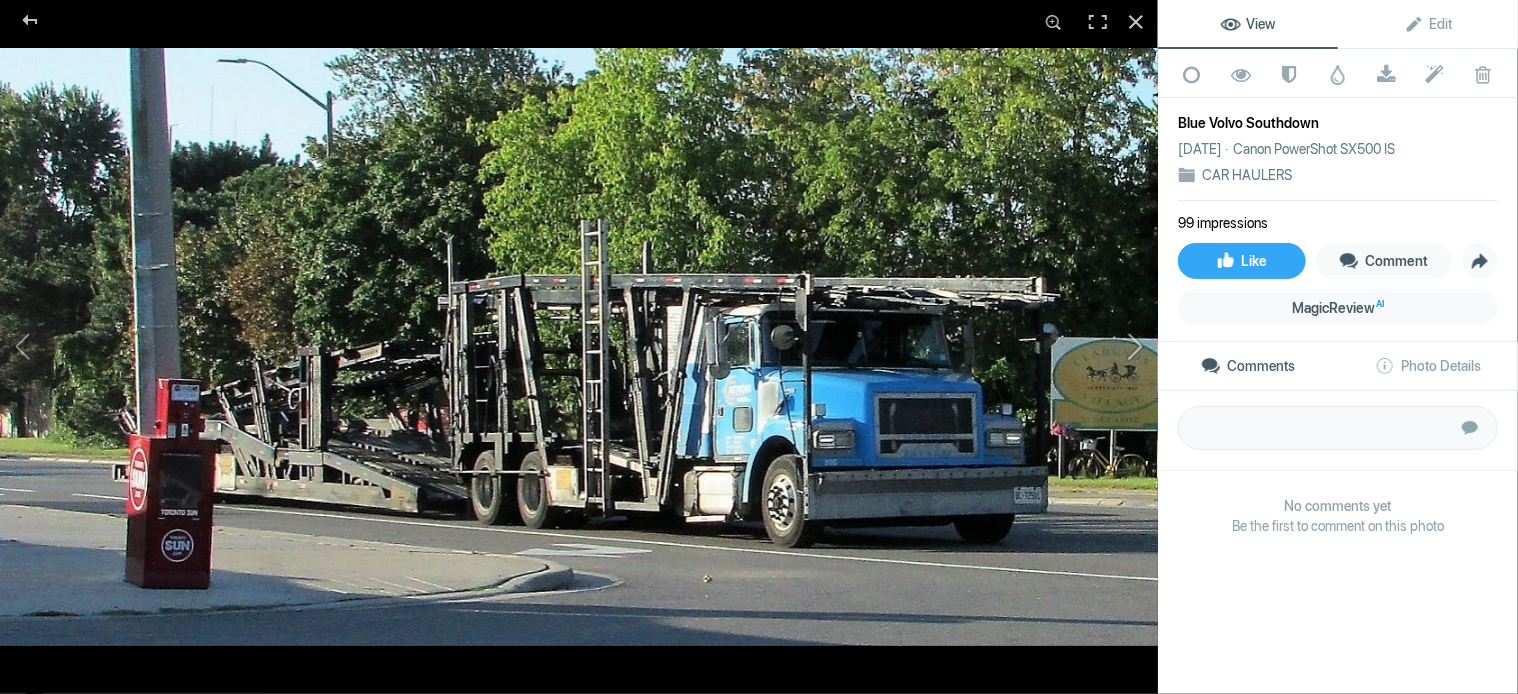 click 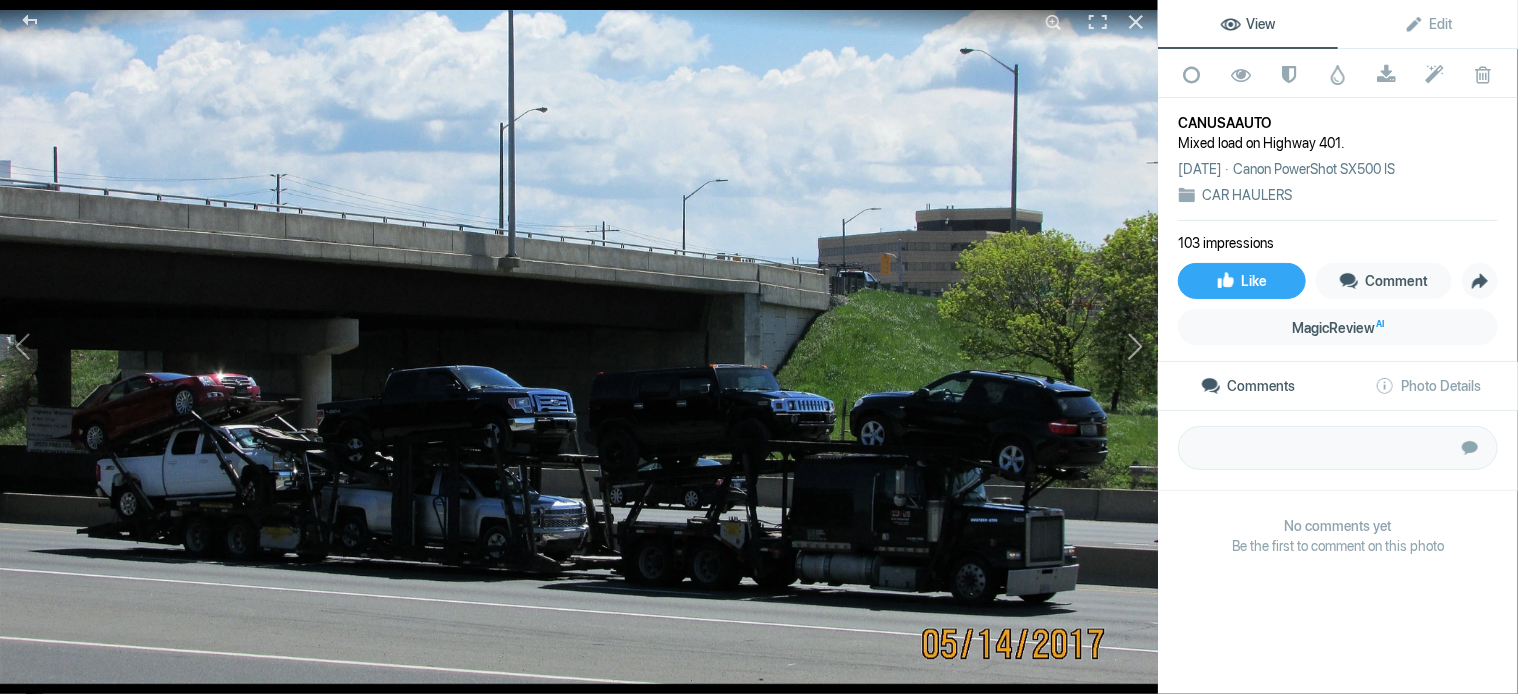 click 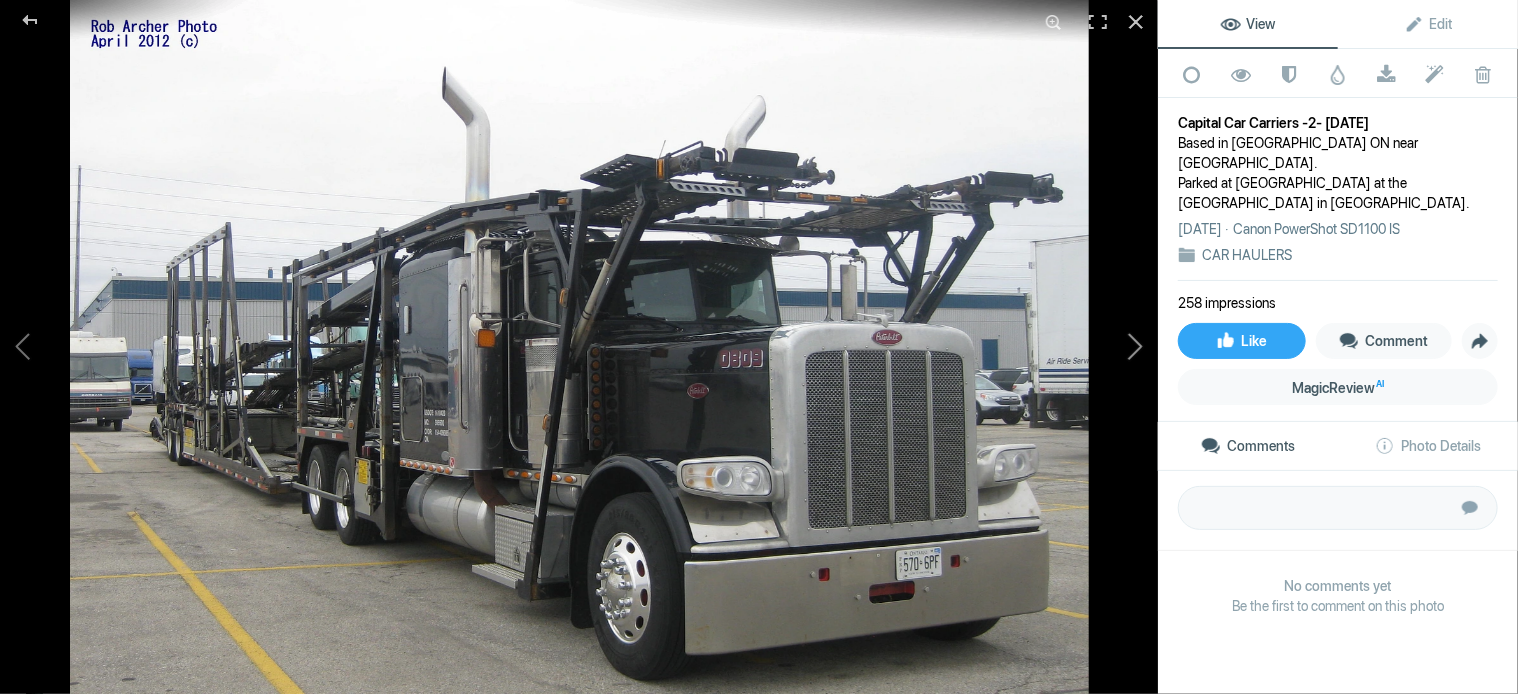 click 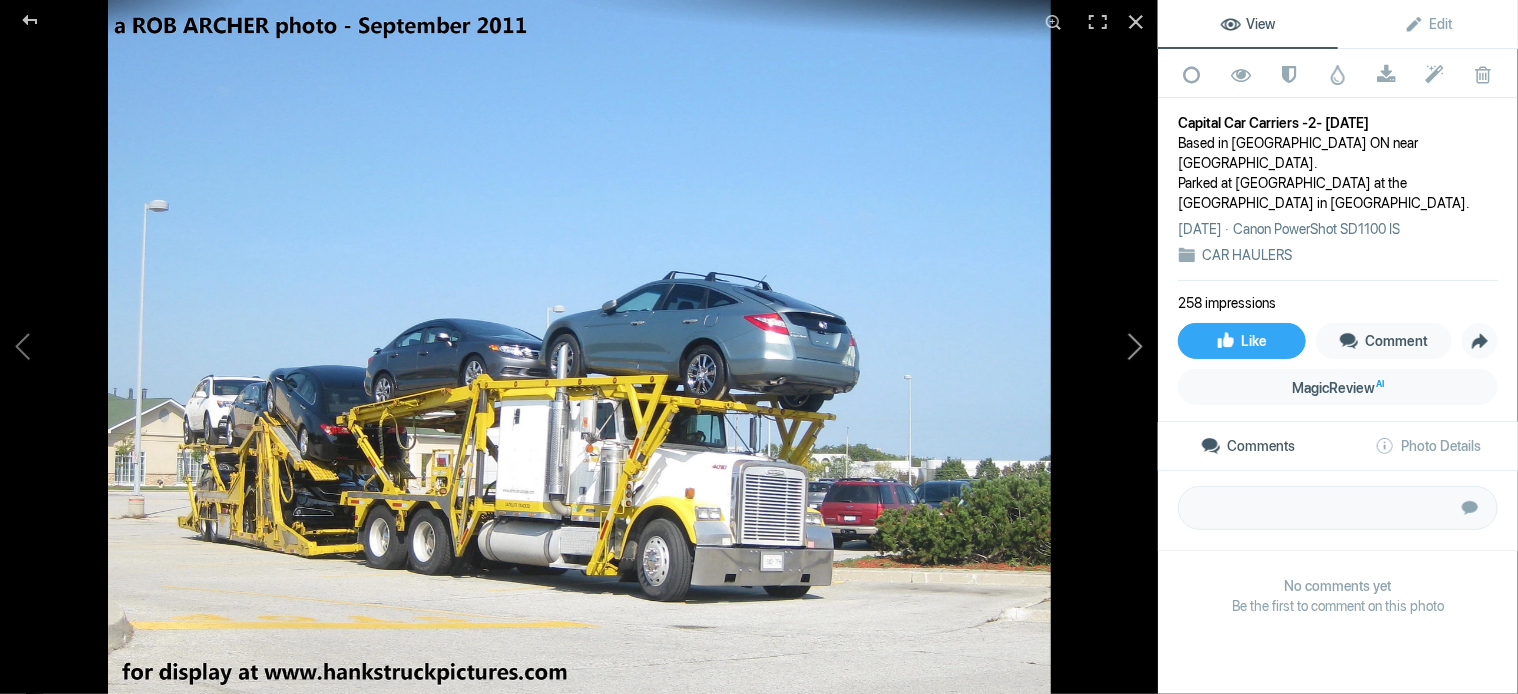 click 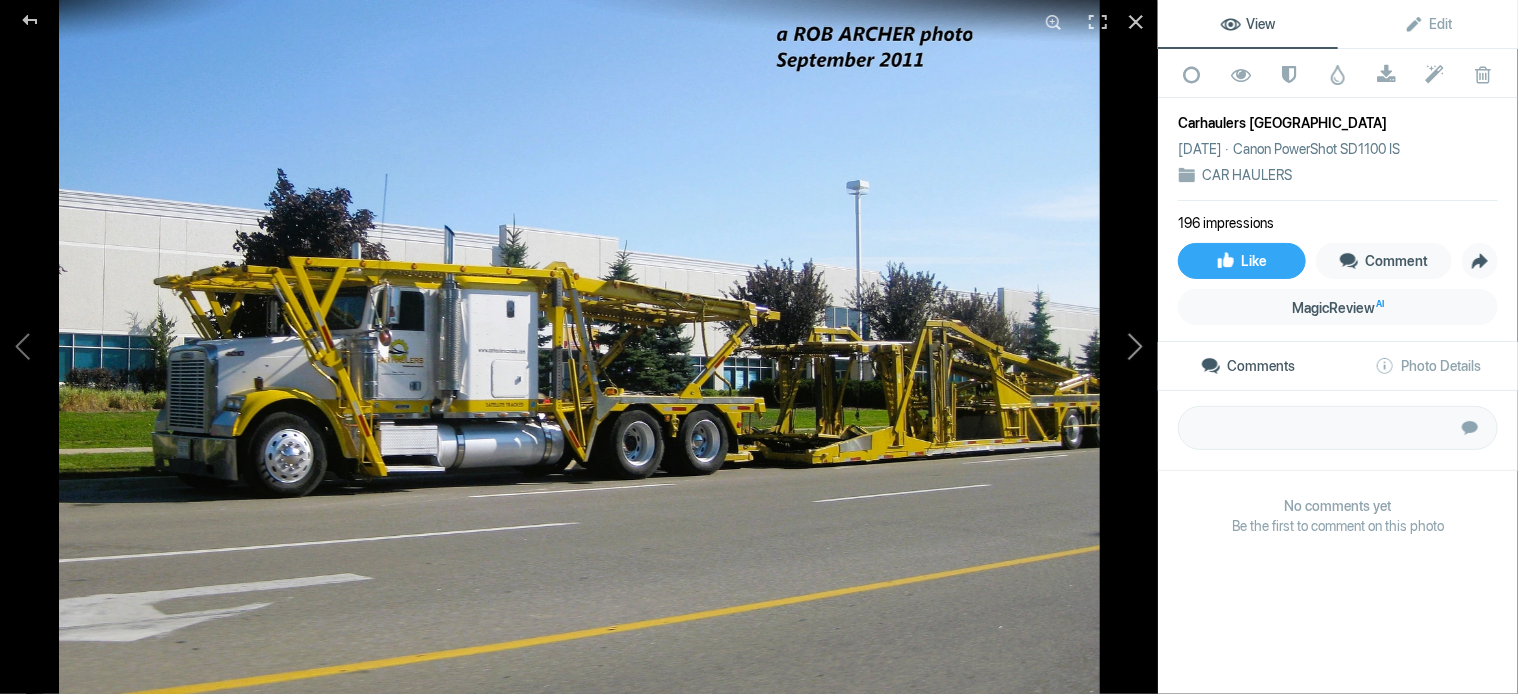 click 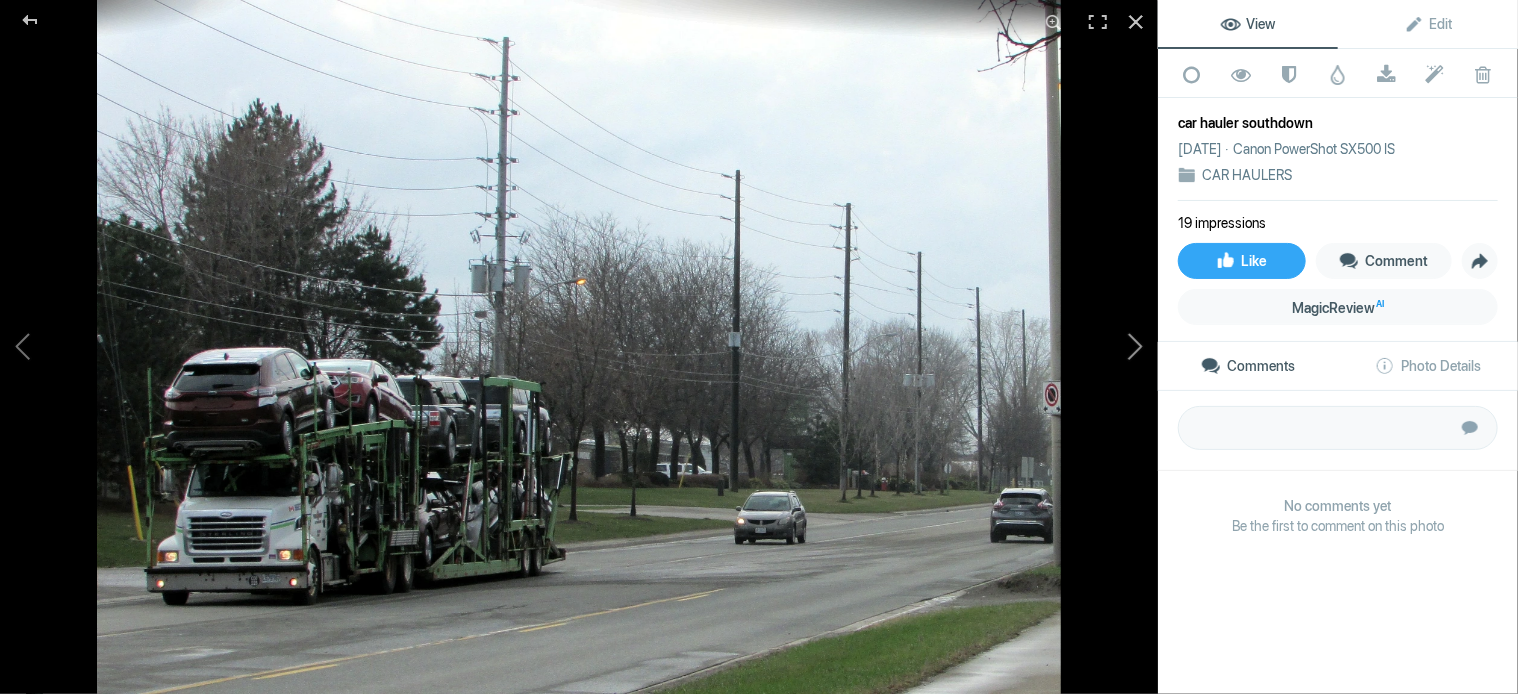 click 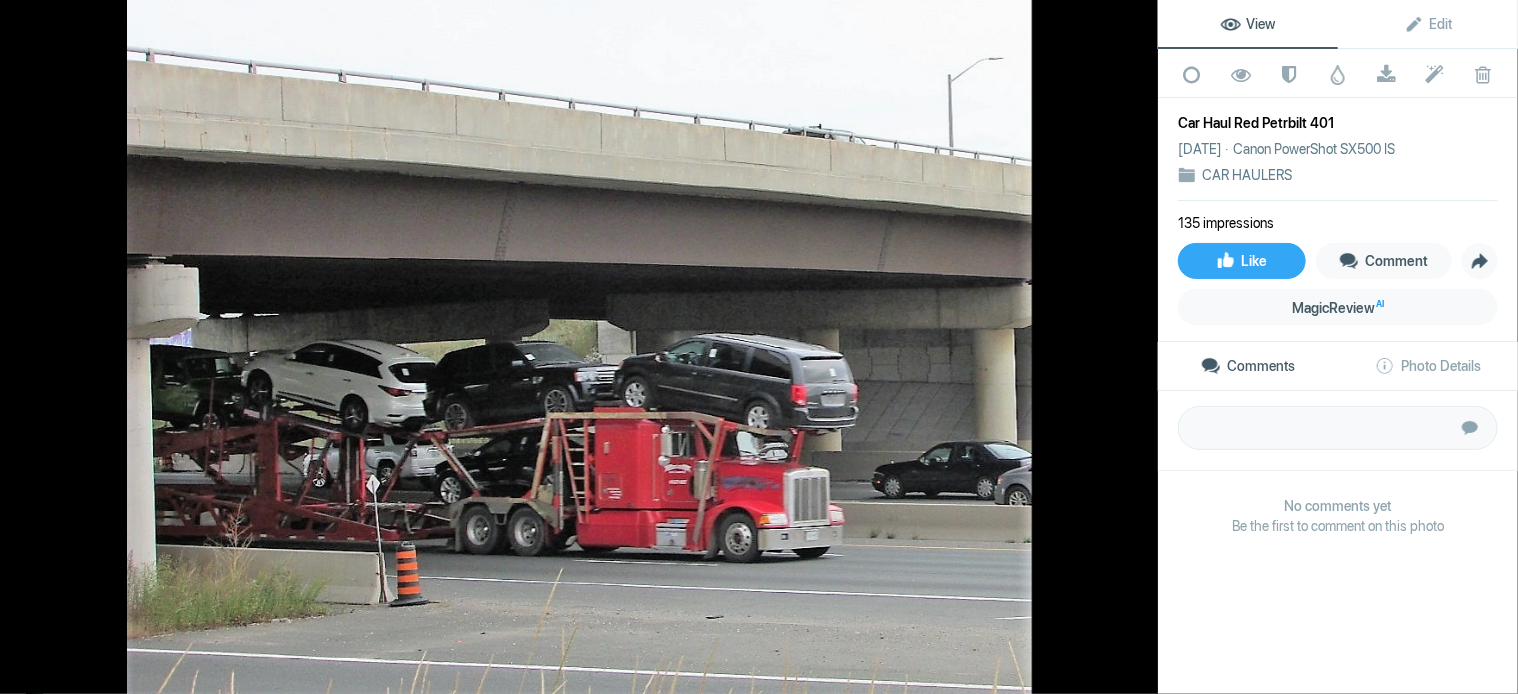 click 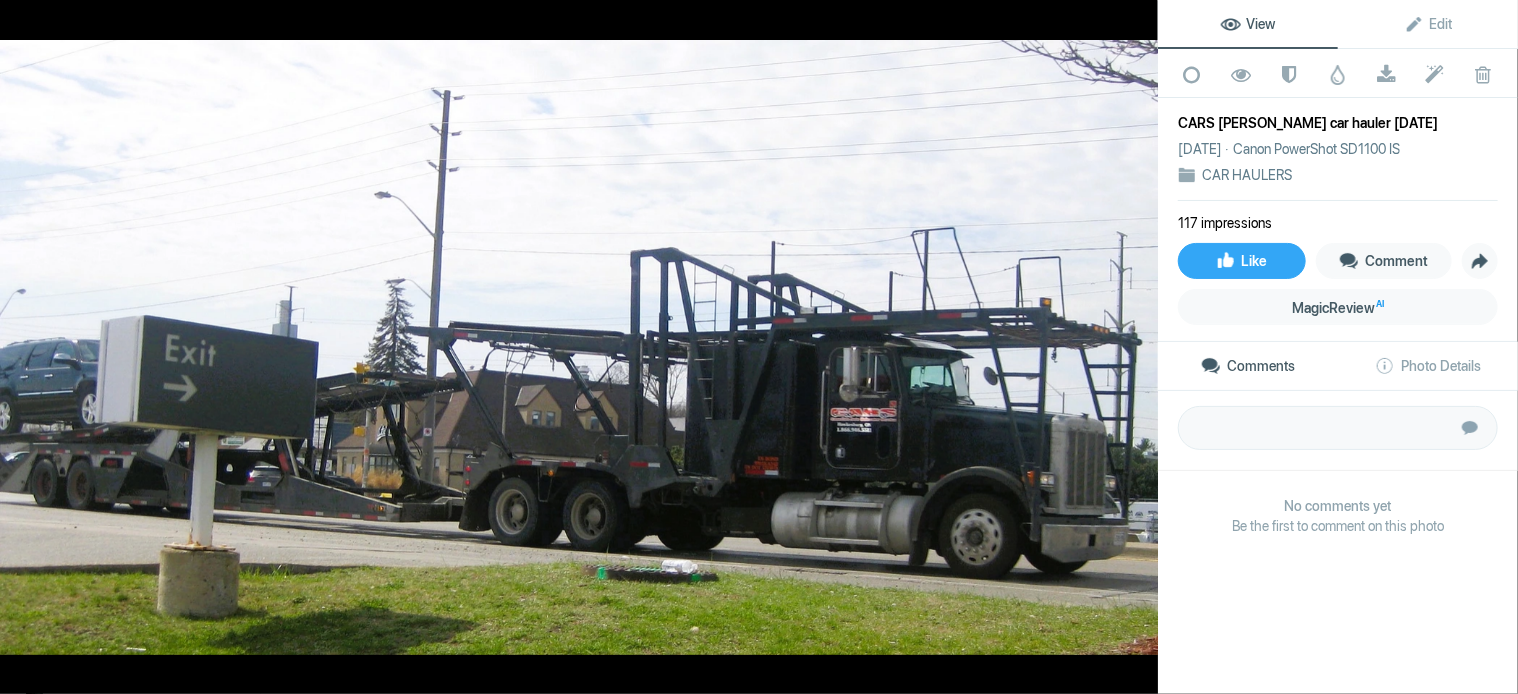 click 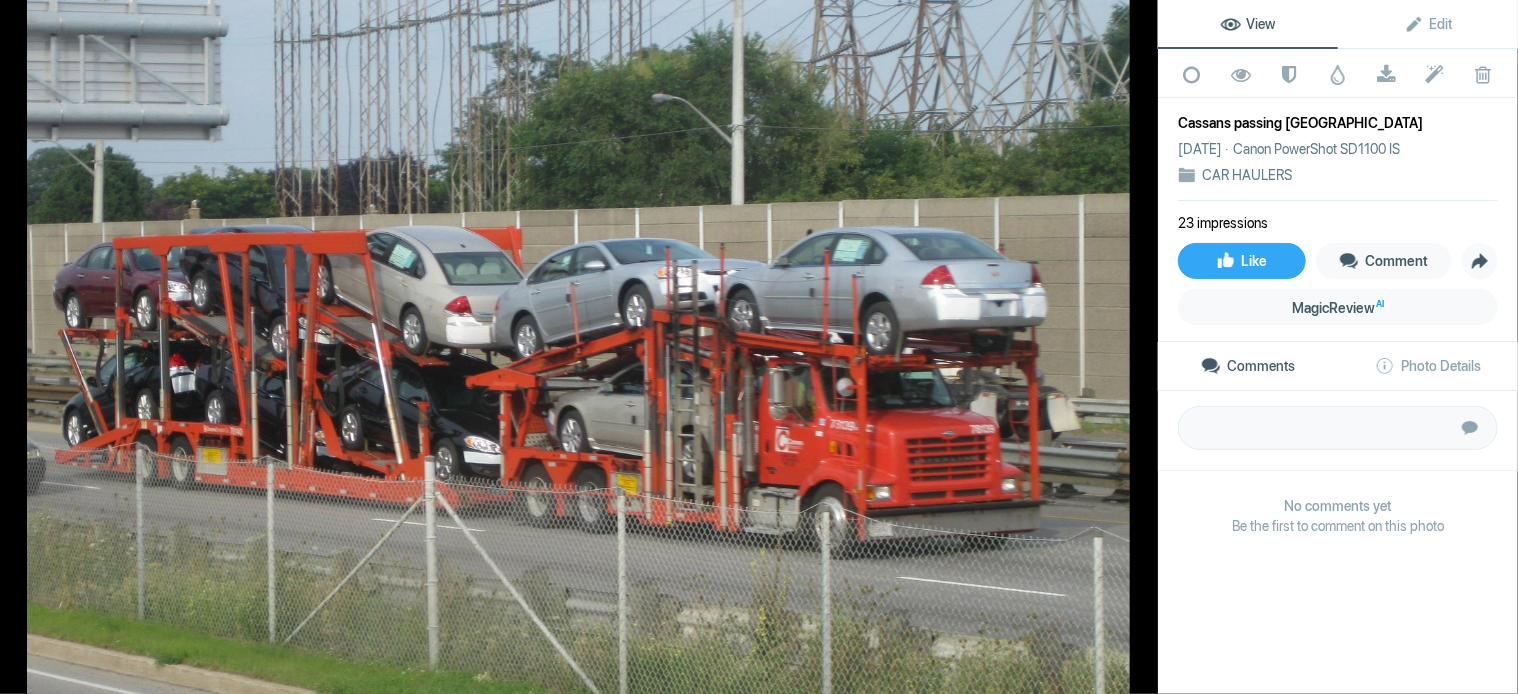 click 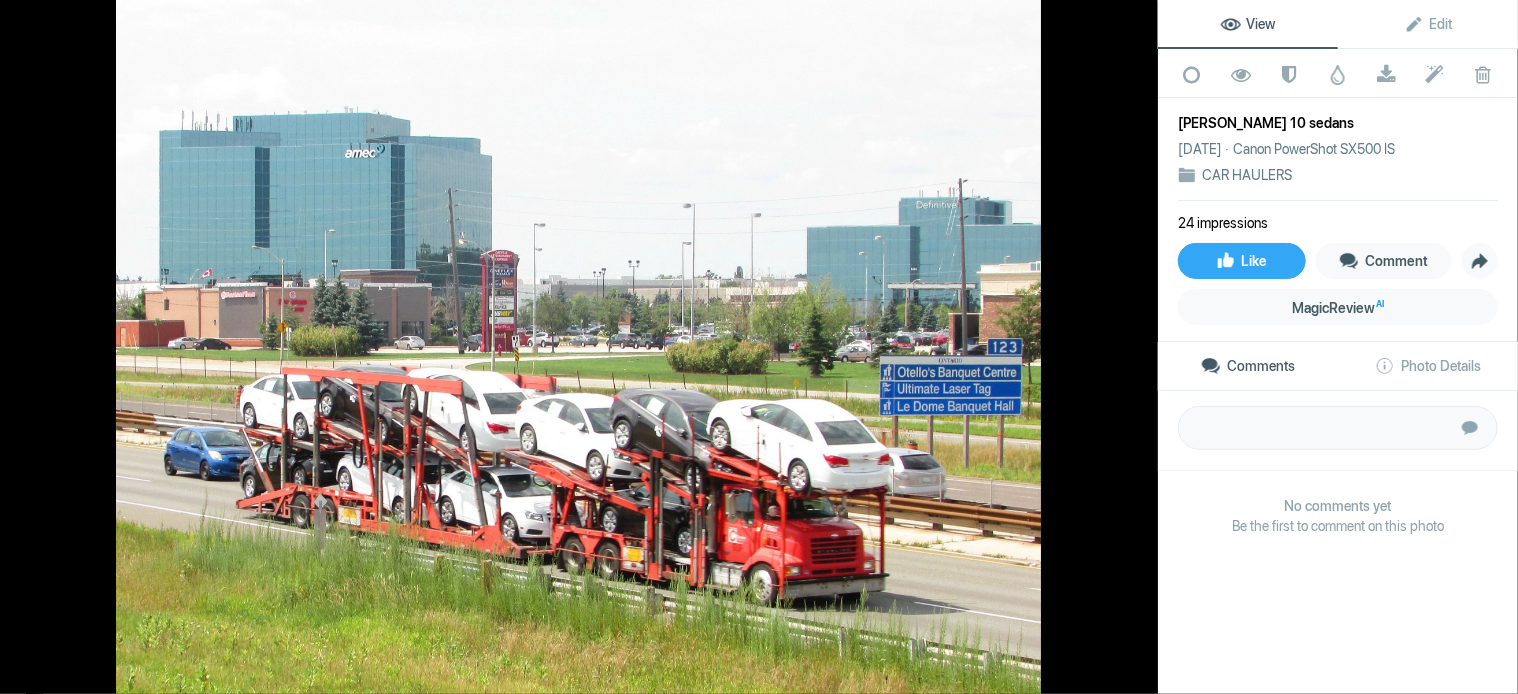 click 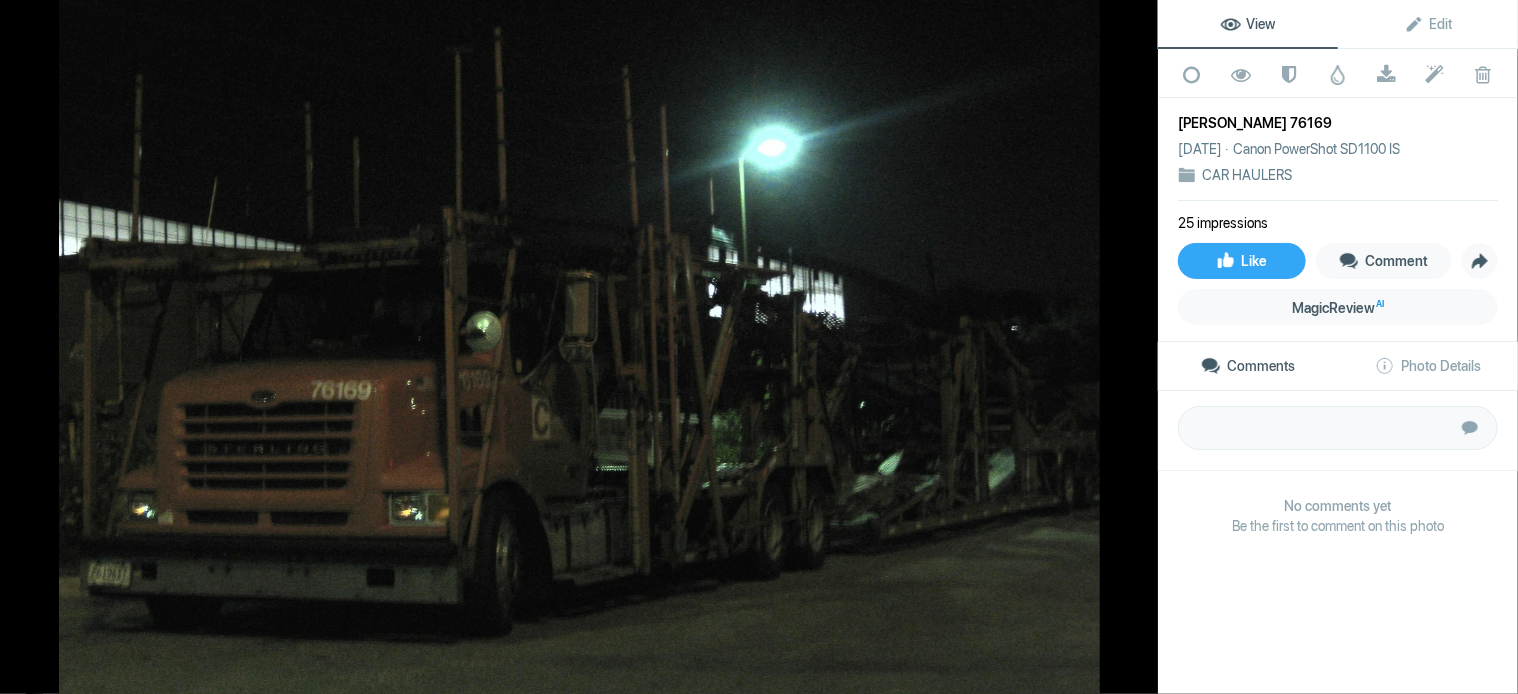 click 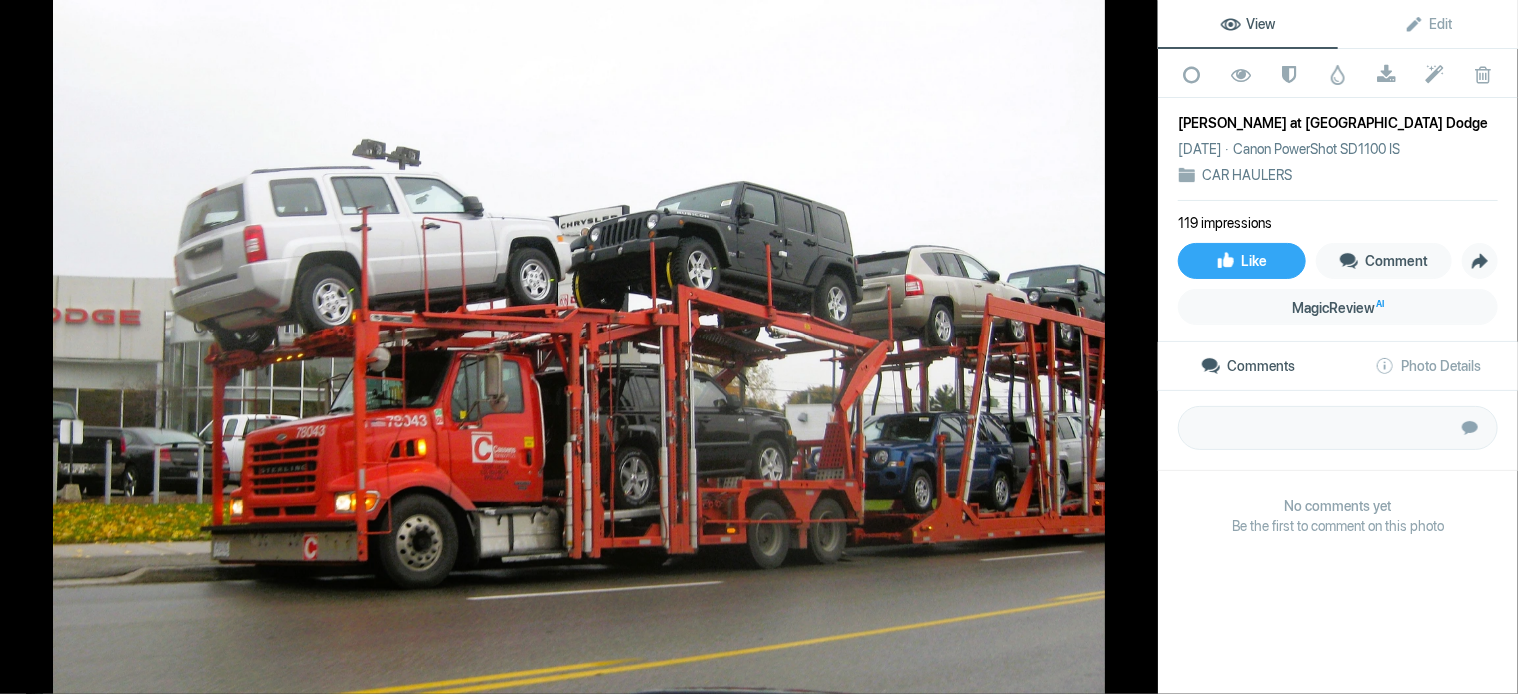 click 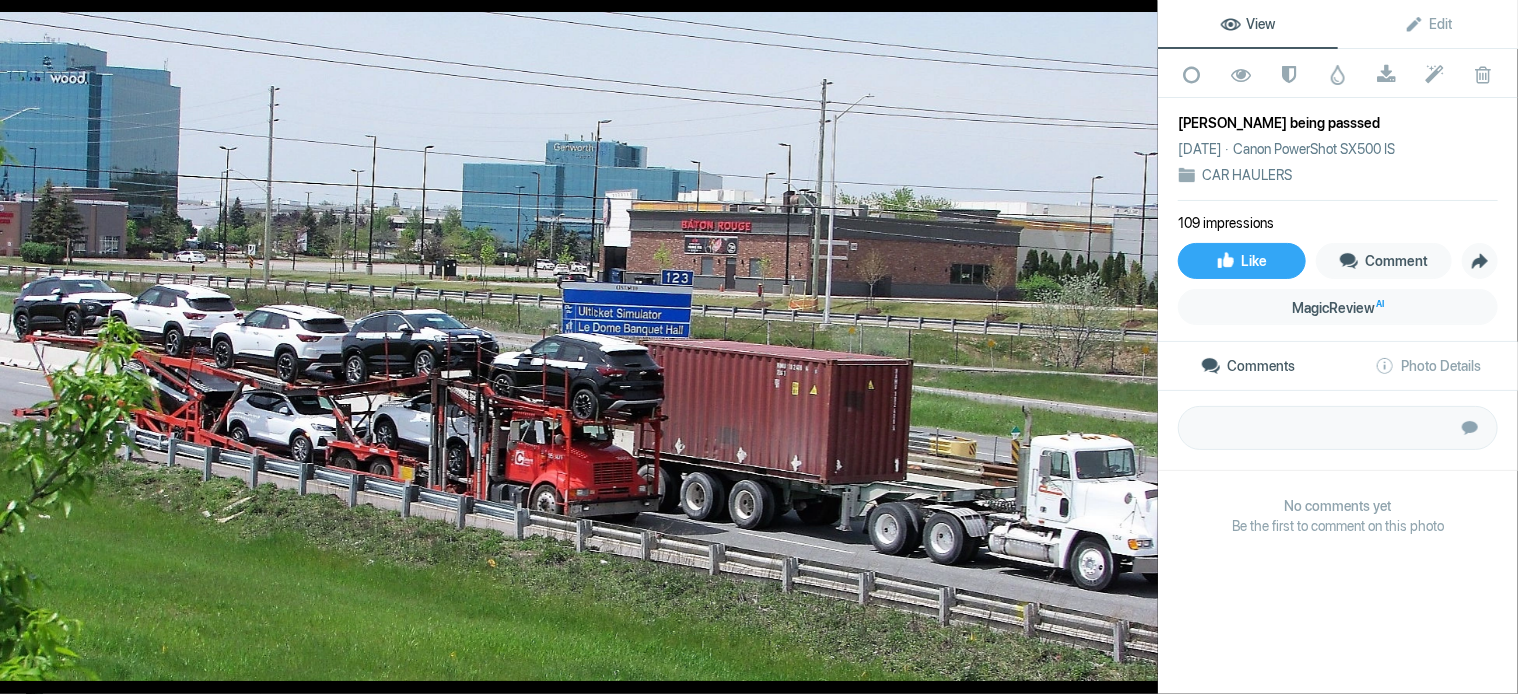 click 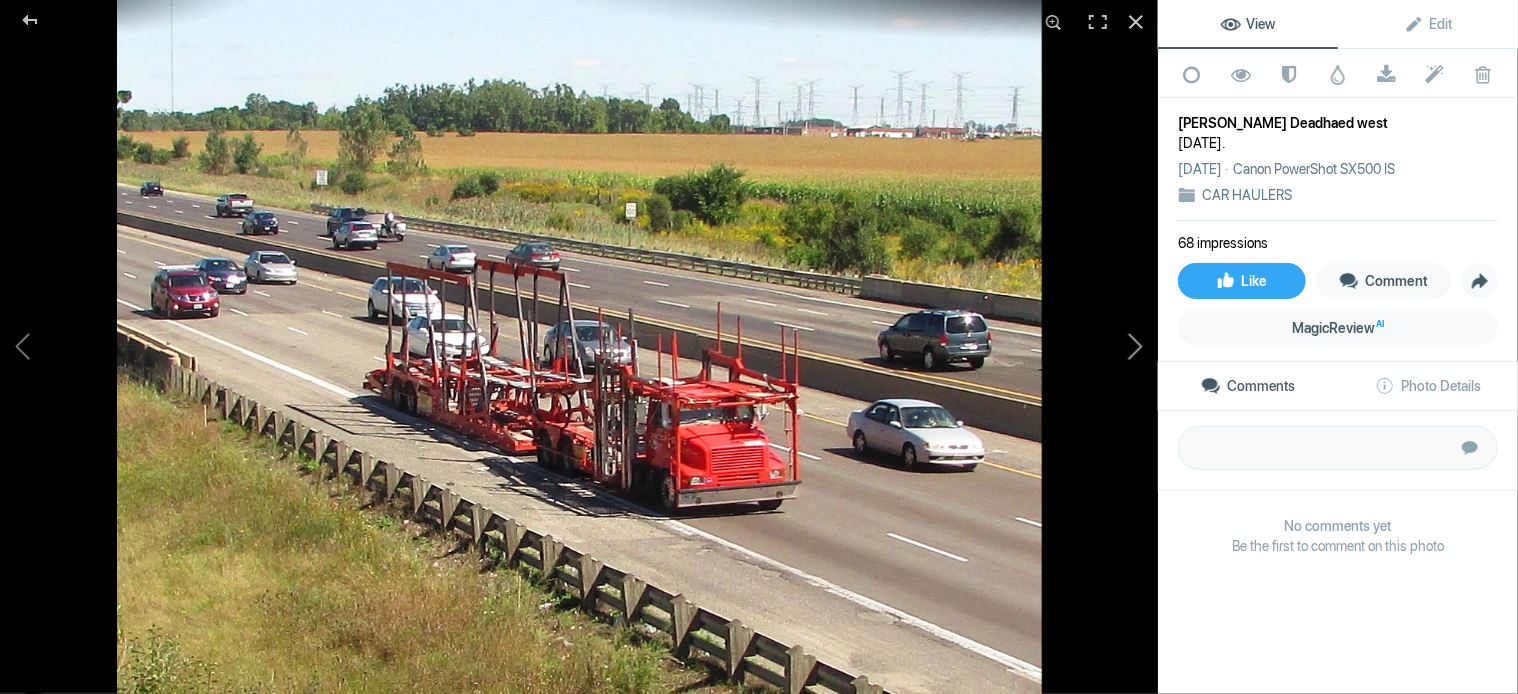 click 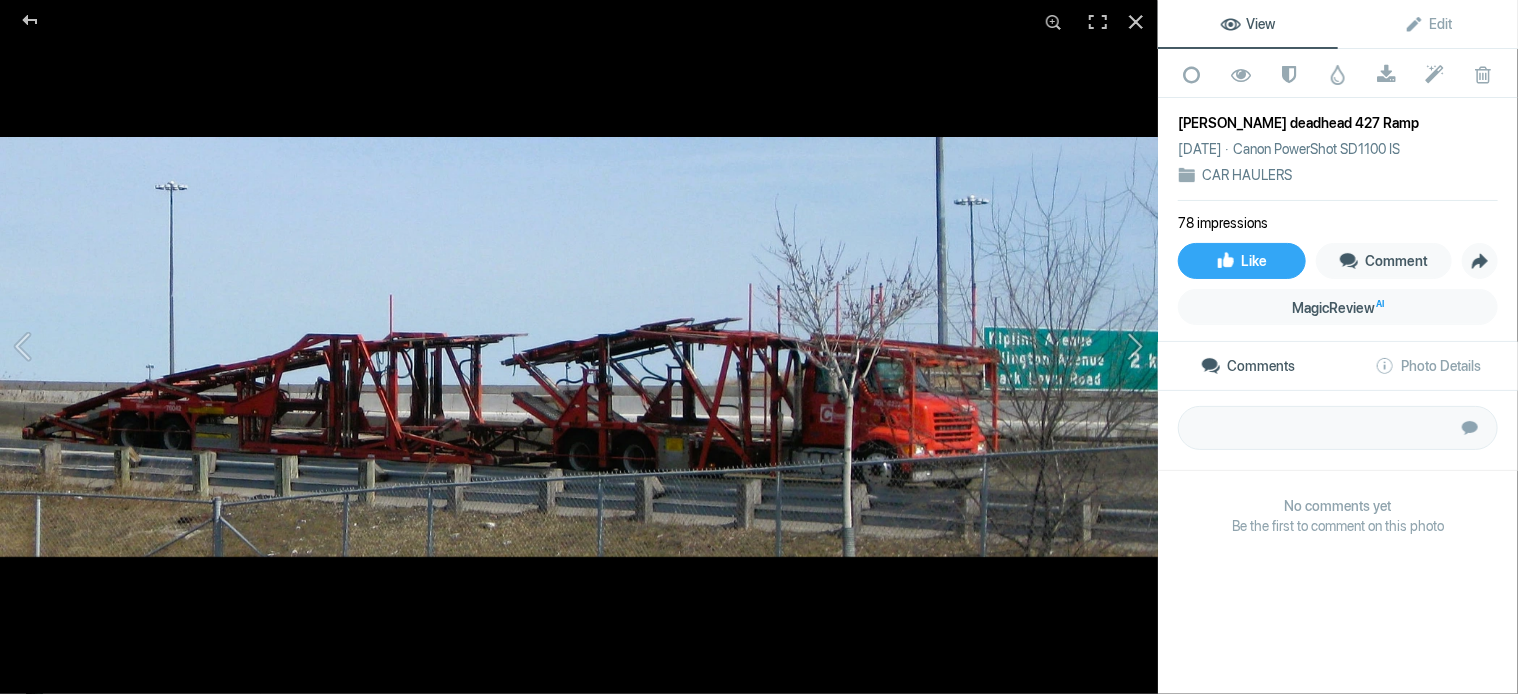 click 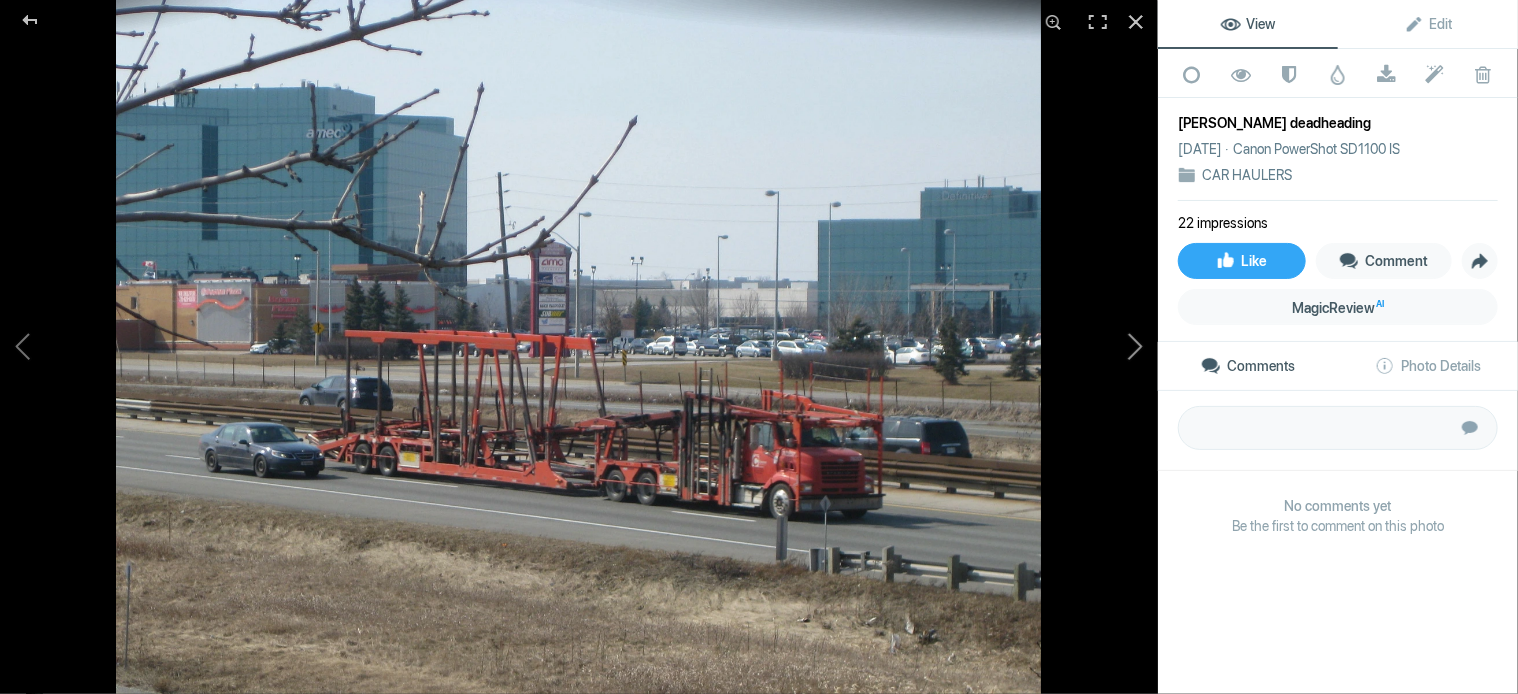 click 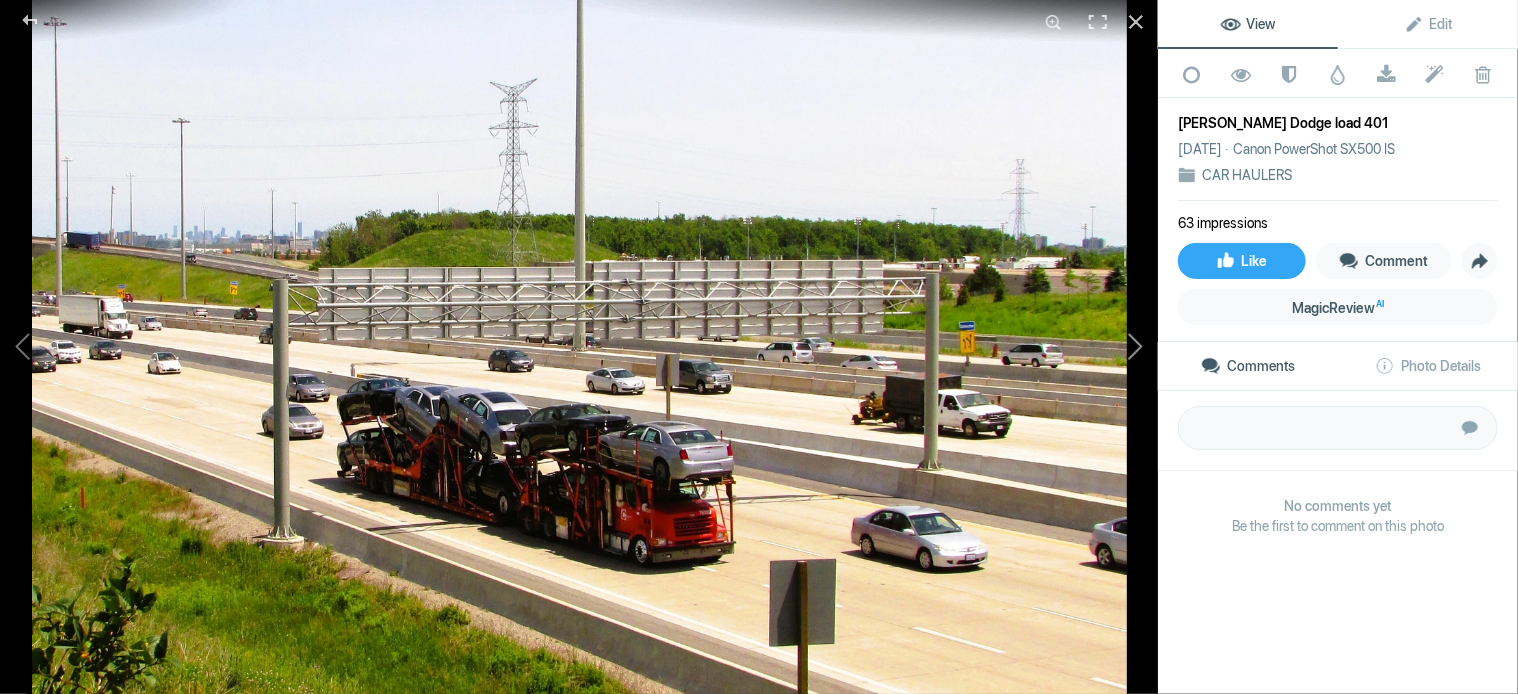 click 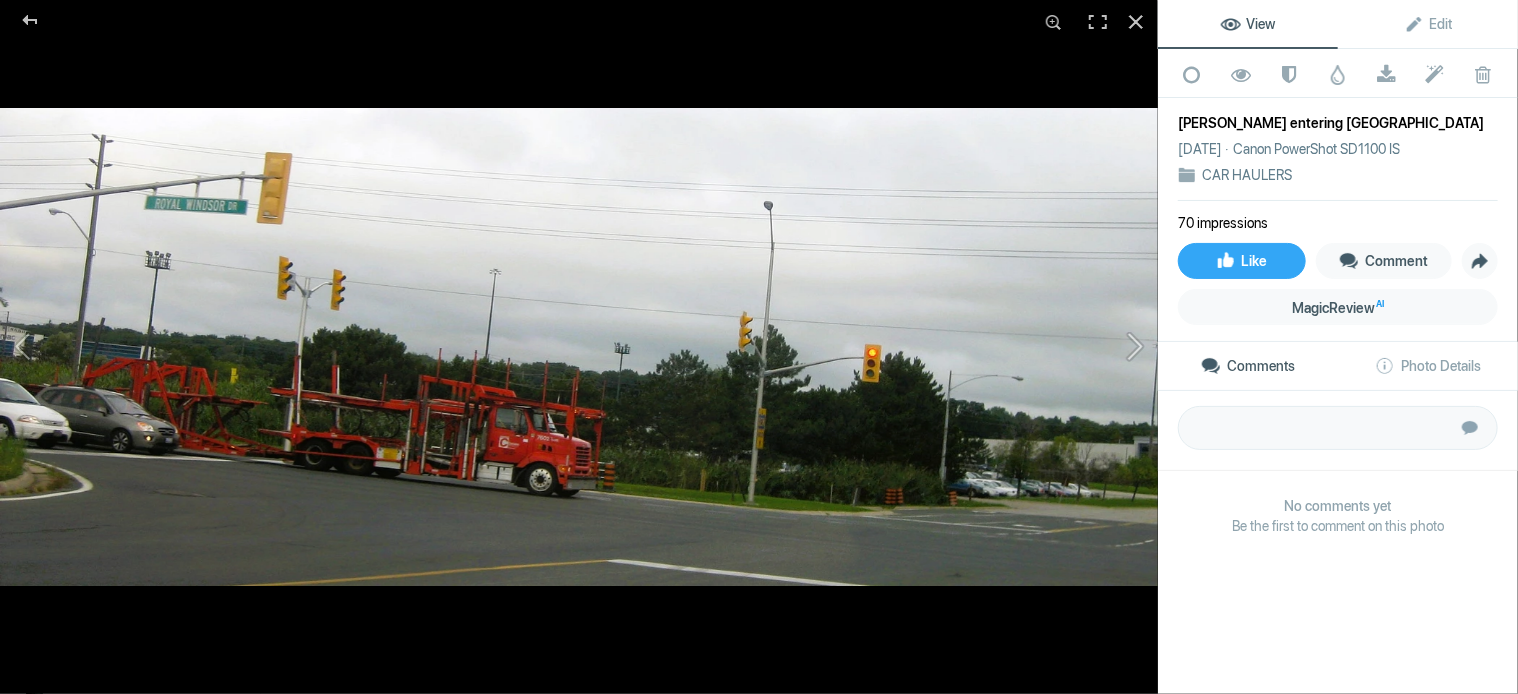 click 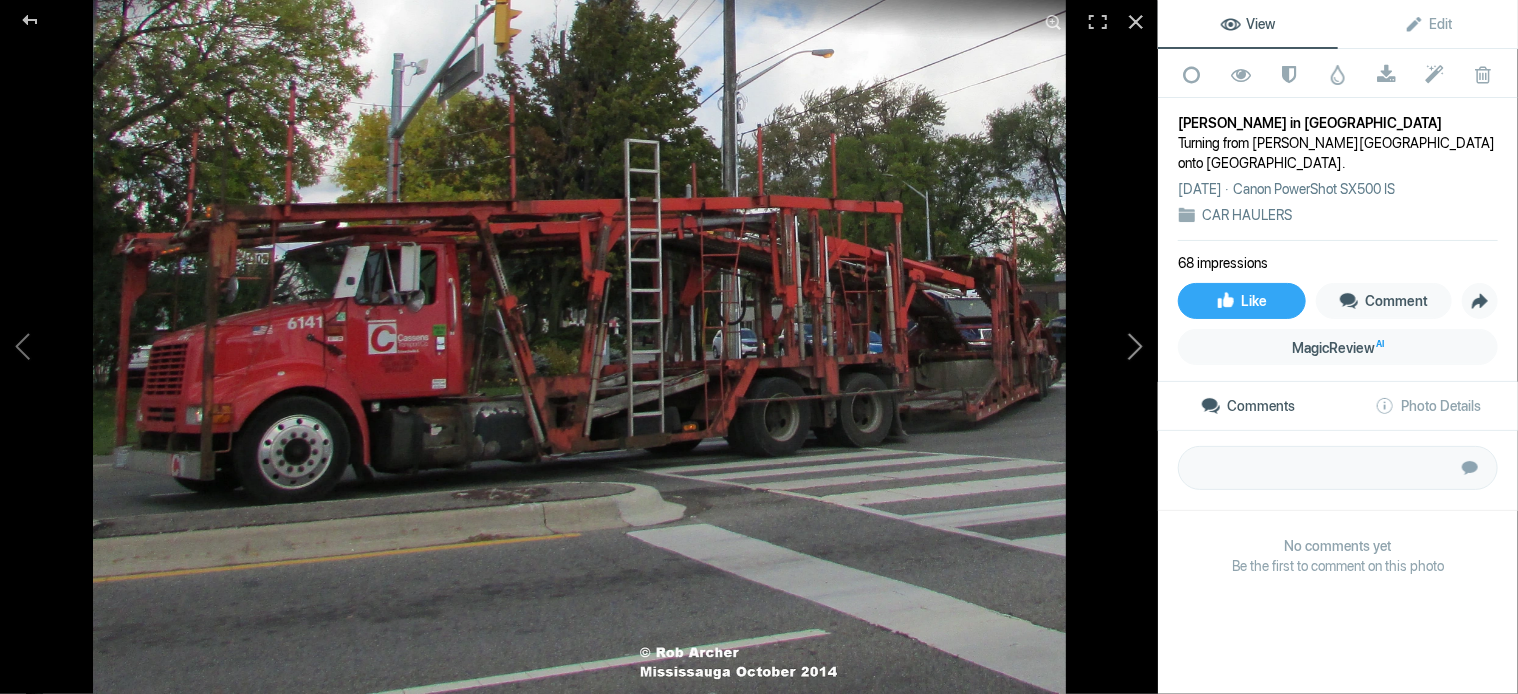 click 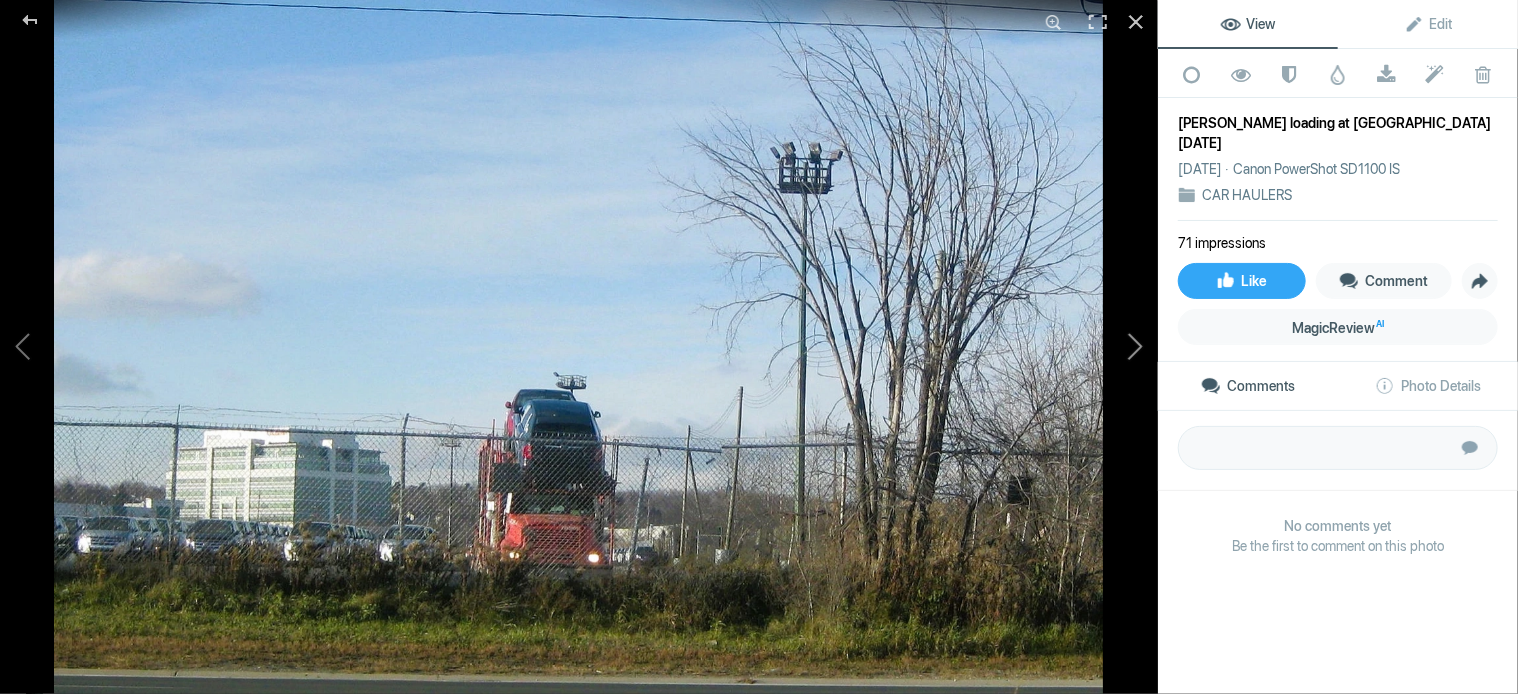 click 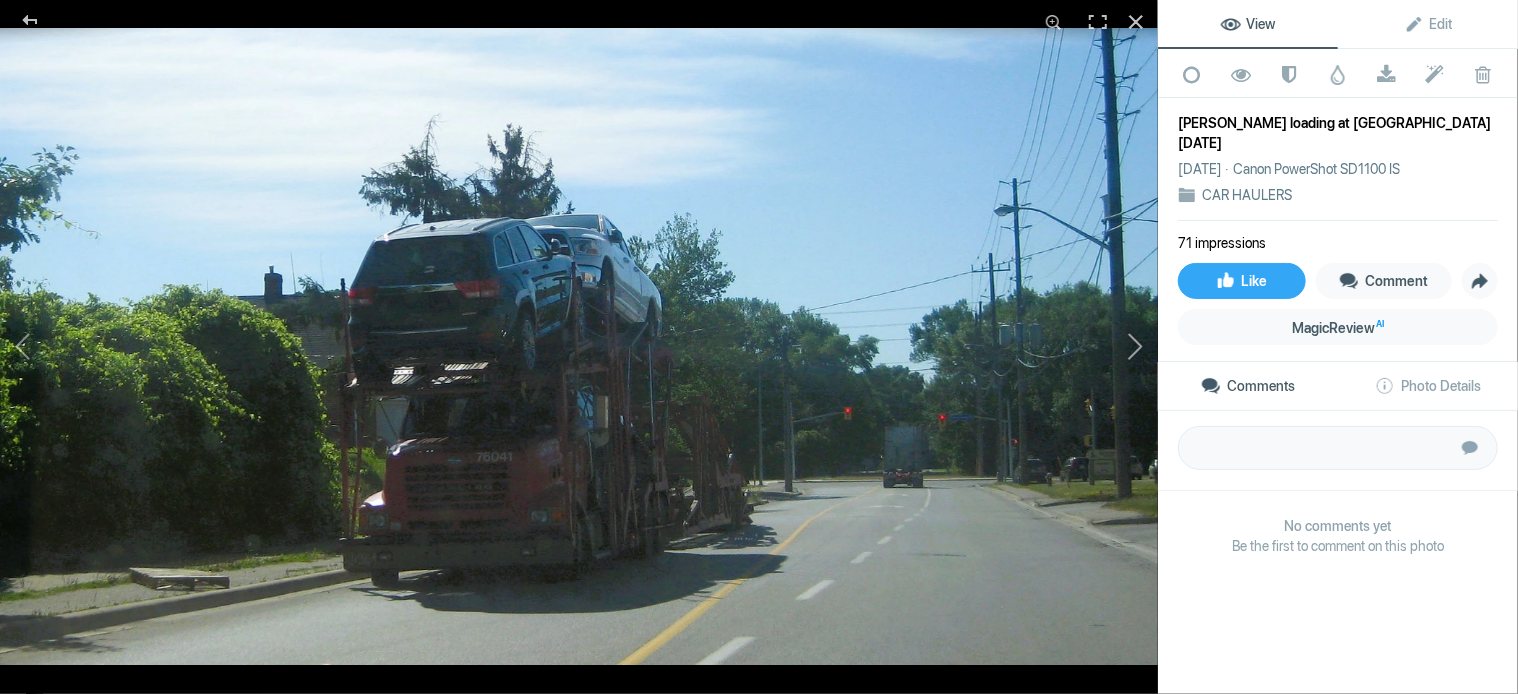 click 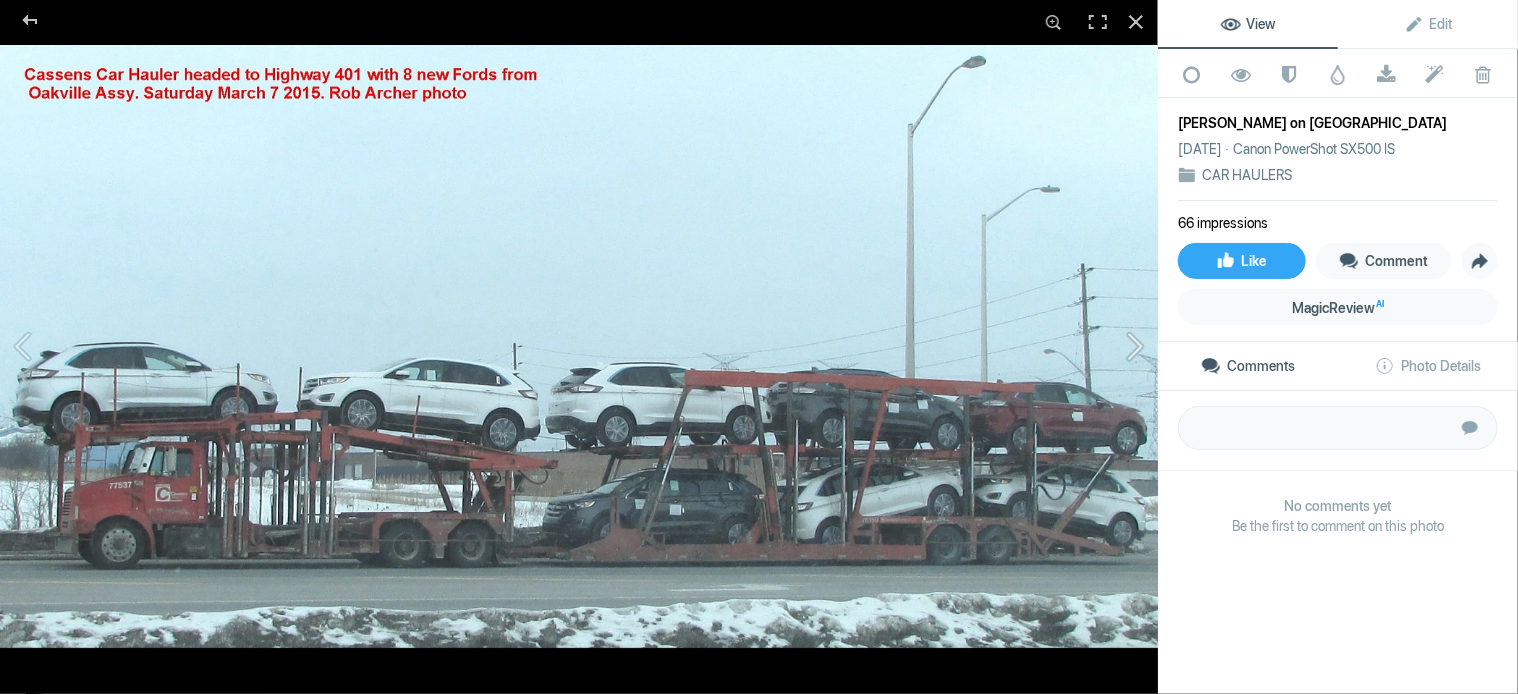 click 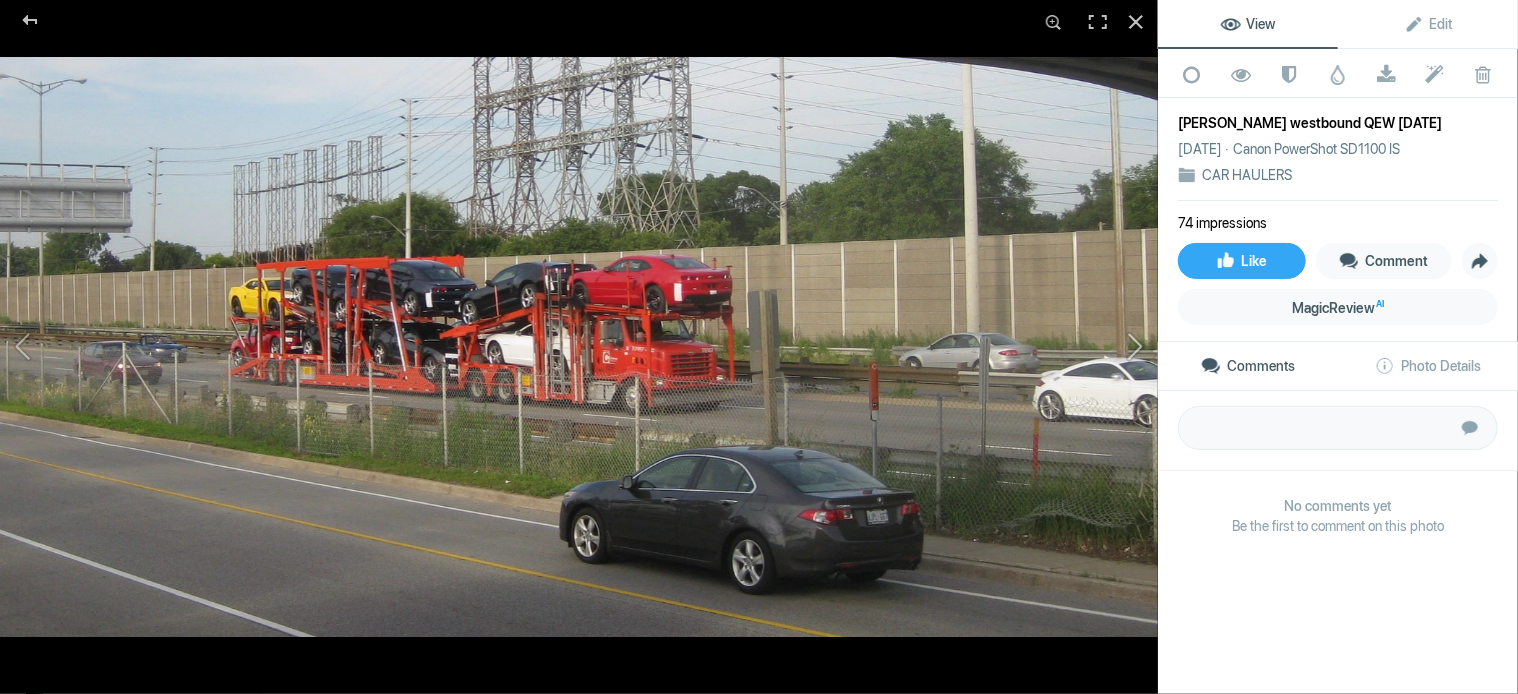 click 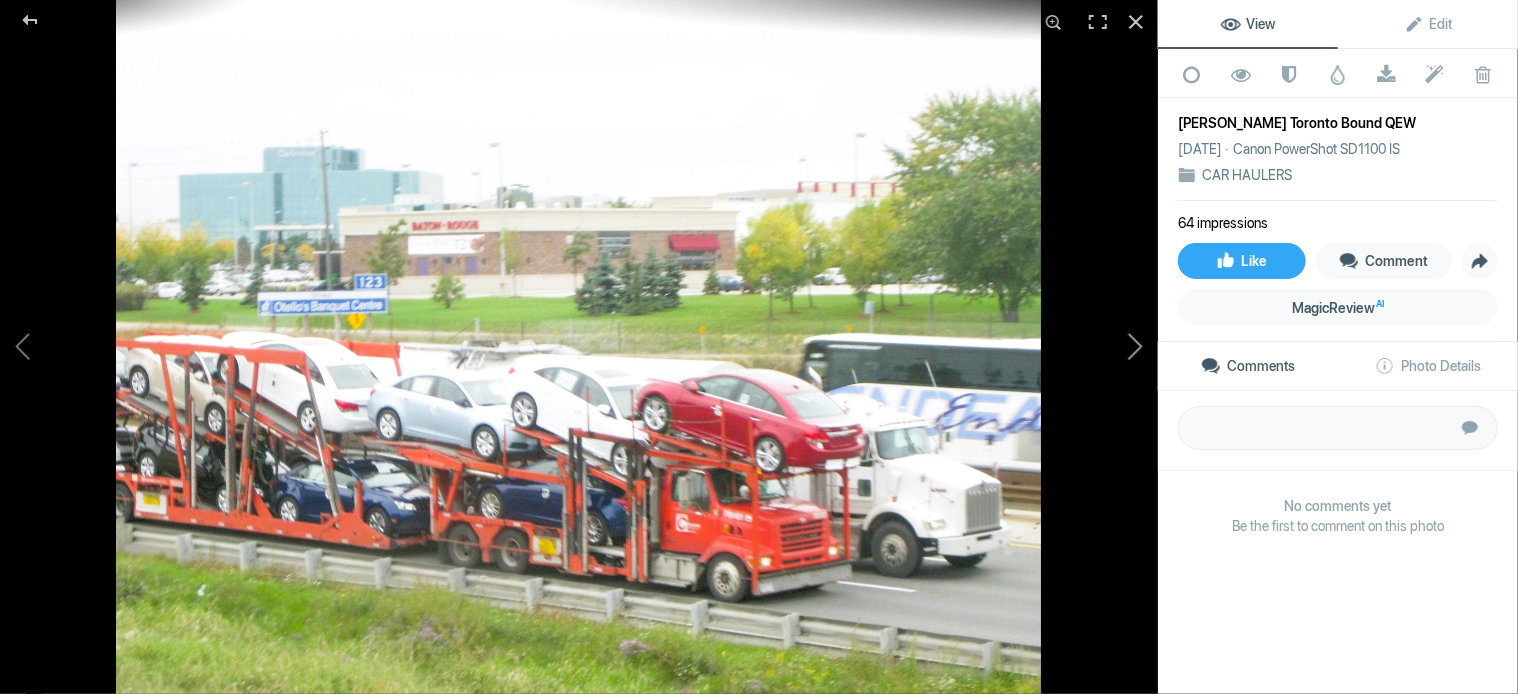click 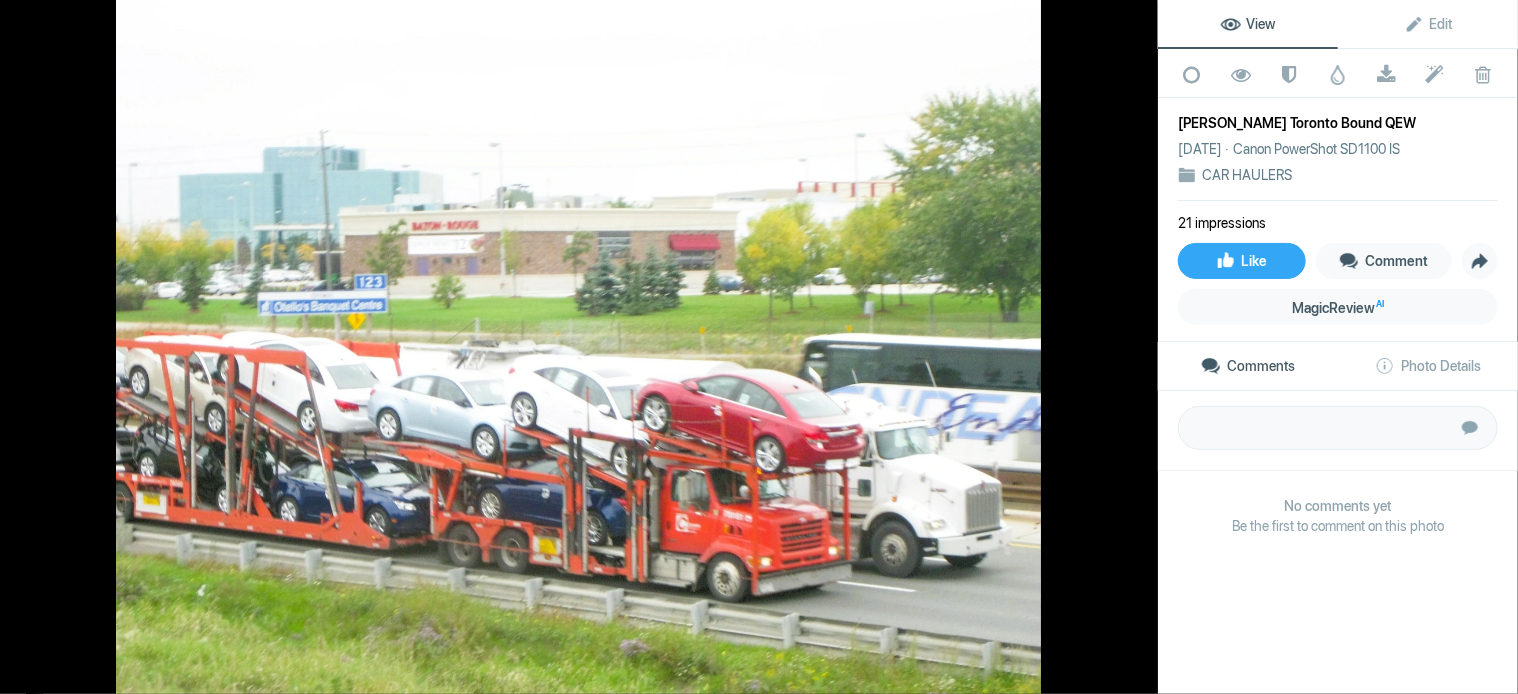 click 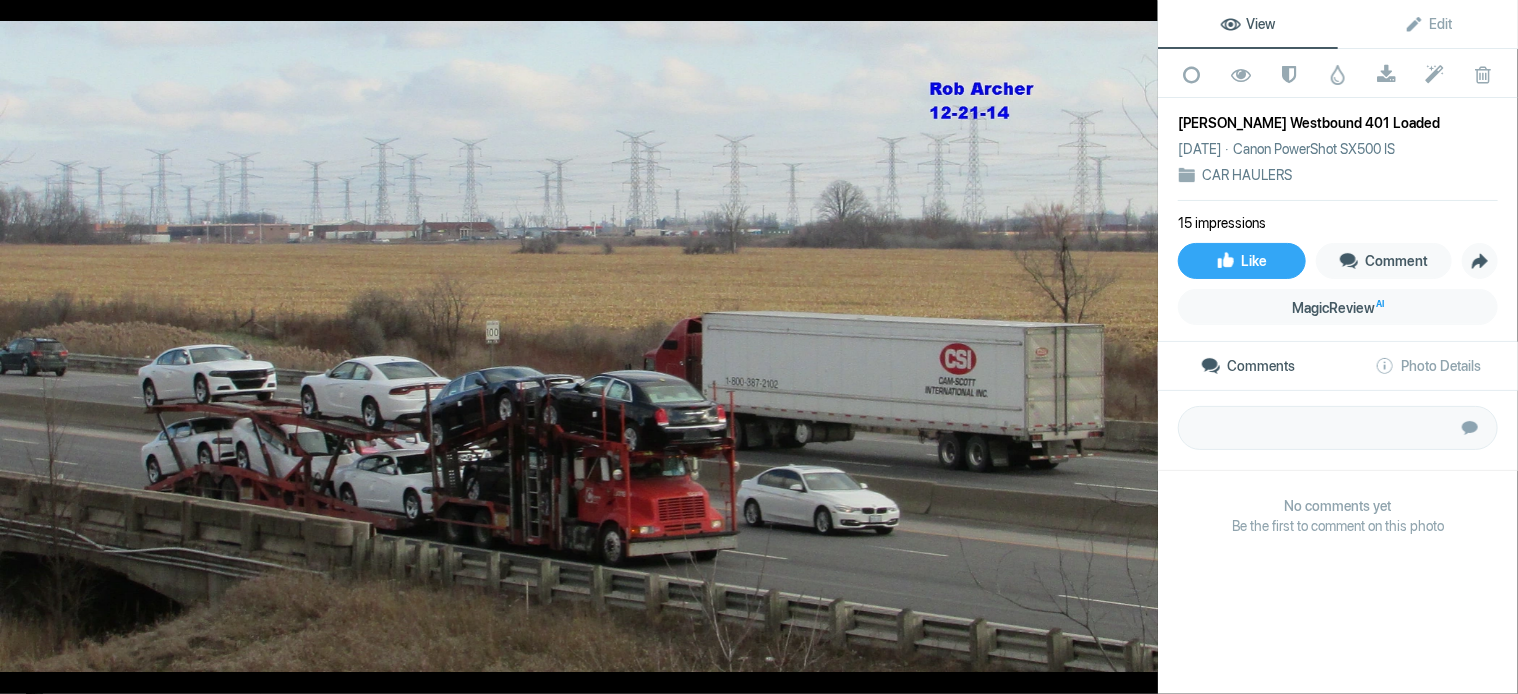 click 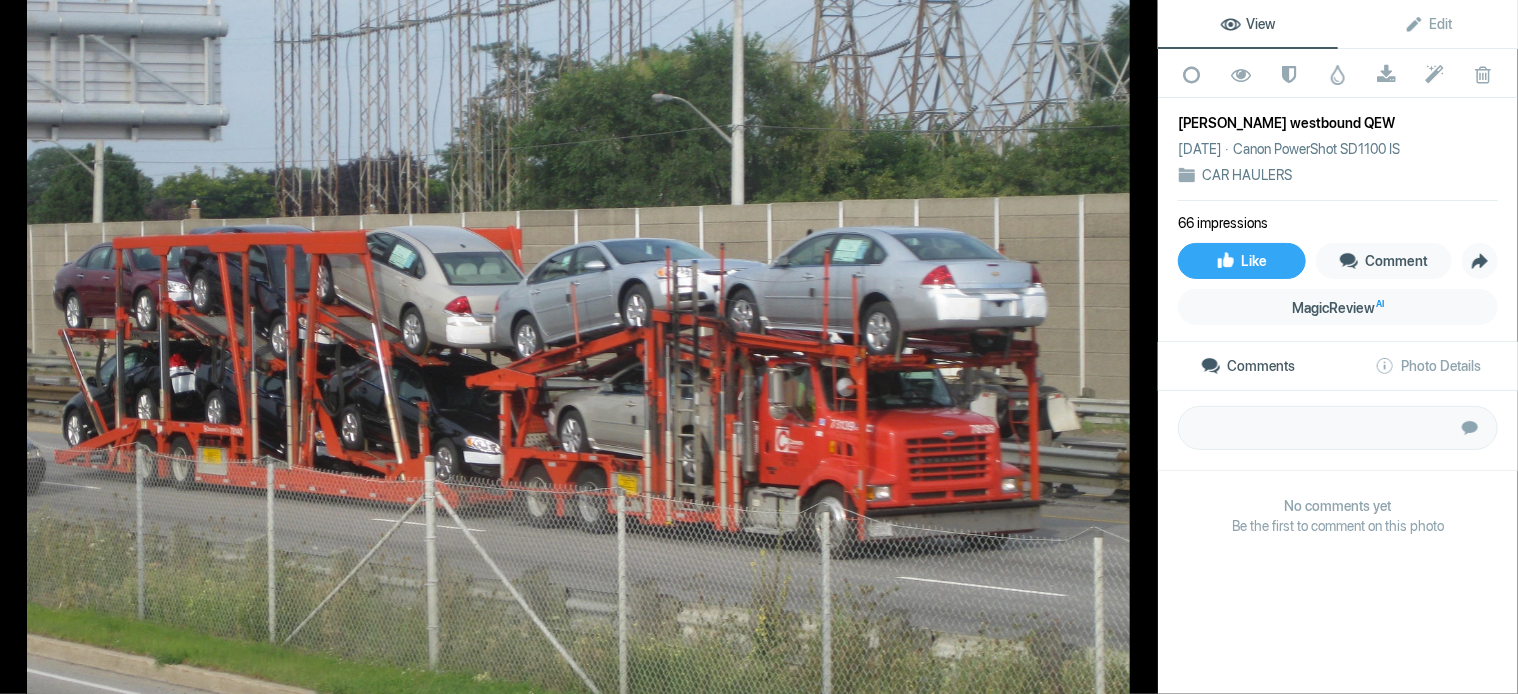 click 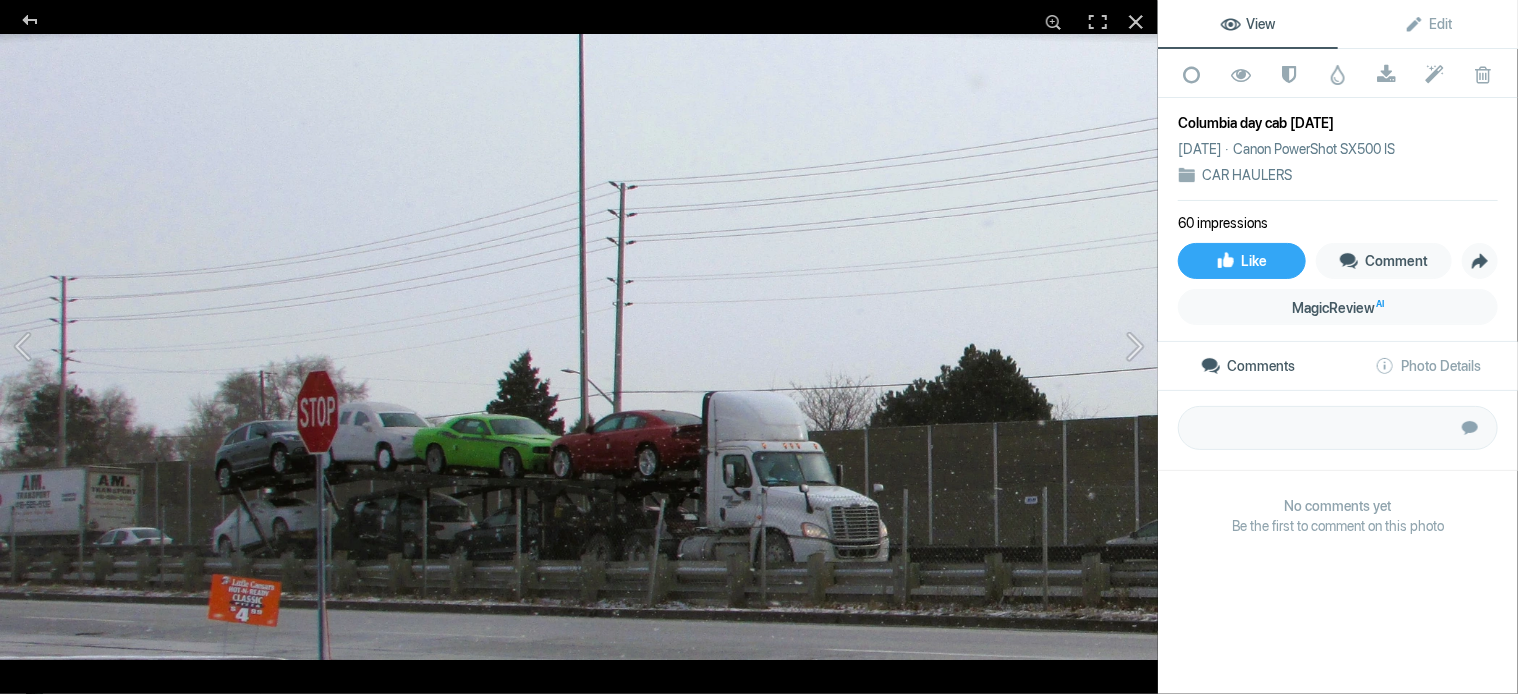 click 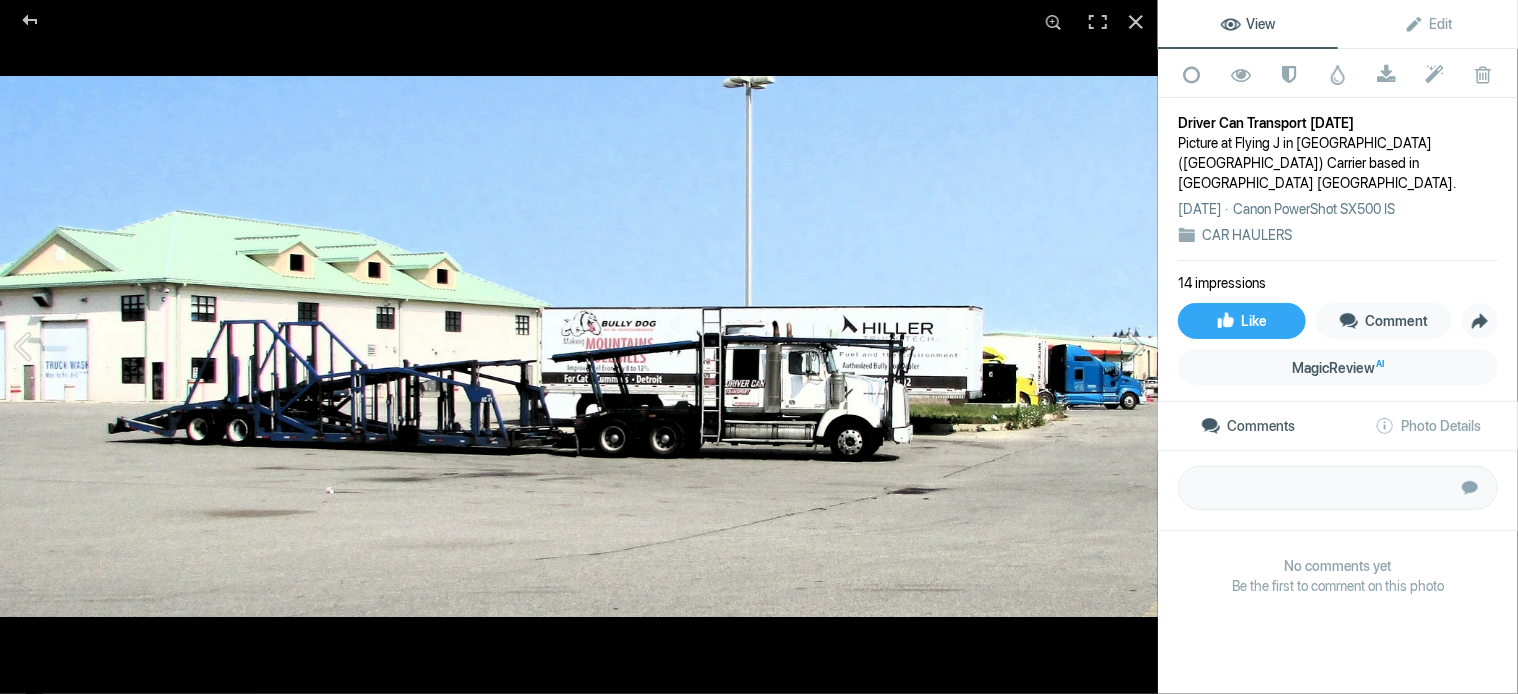 click 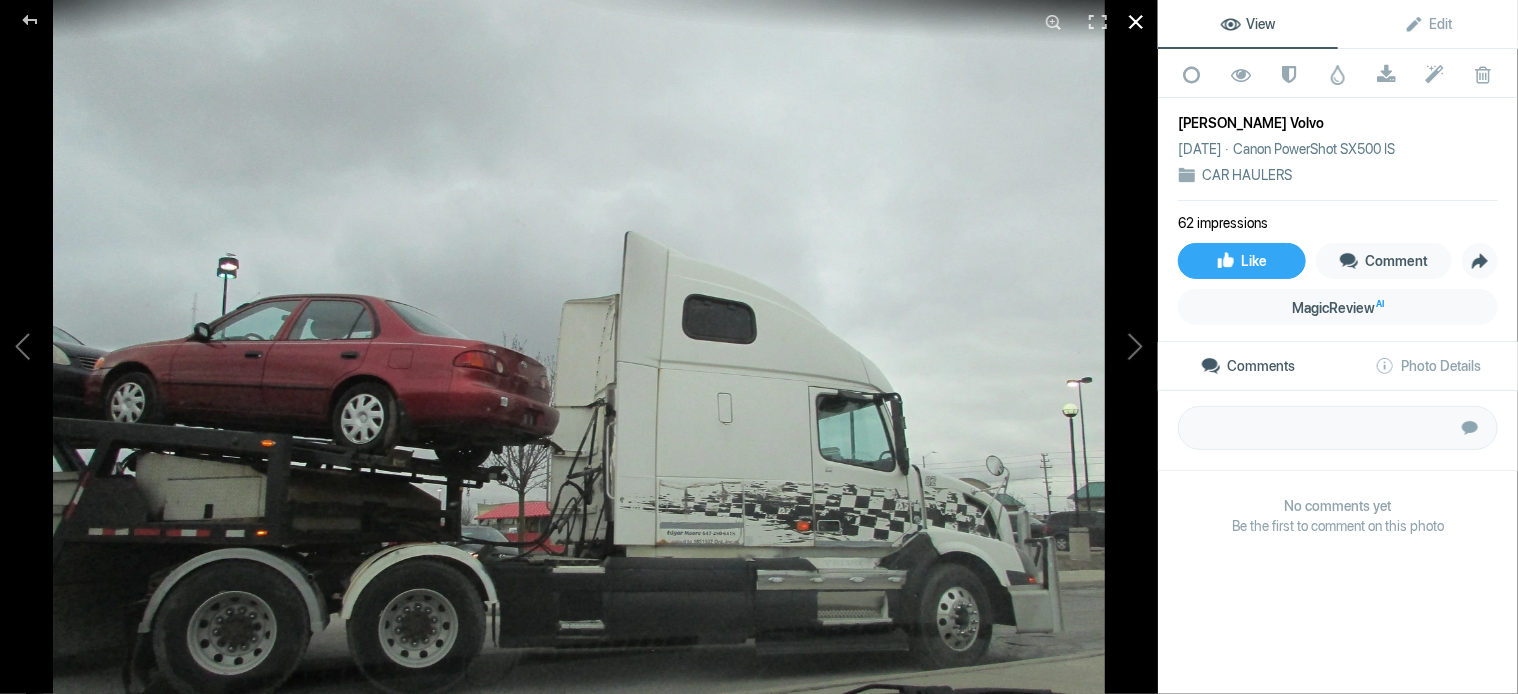 click 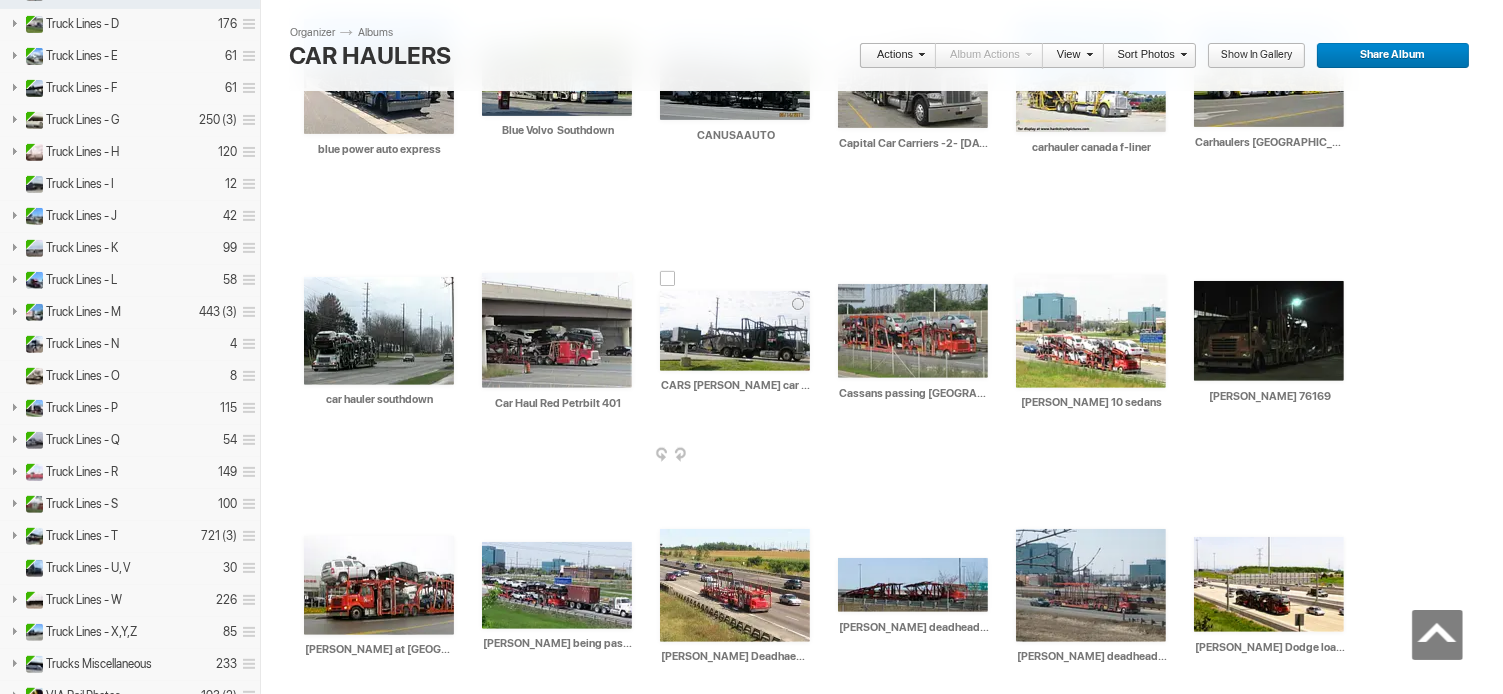 scroll, scrollTop: 800, scrollLeft: 0, axis: vertical 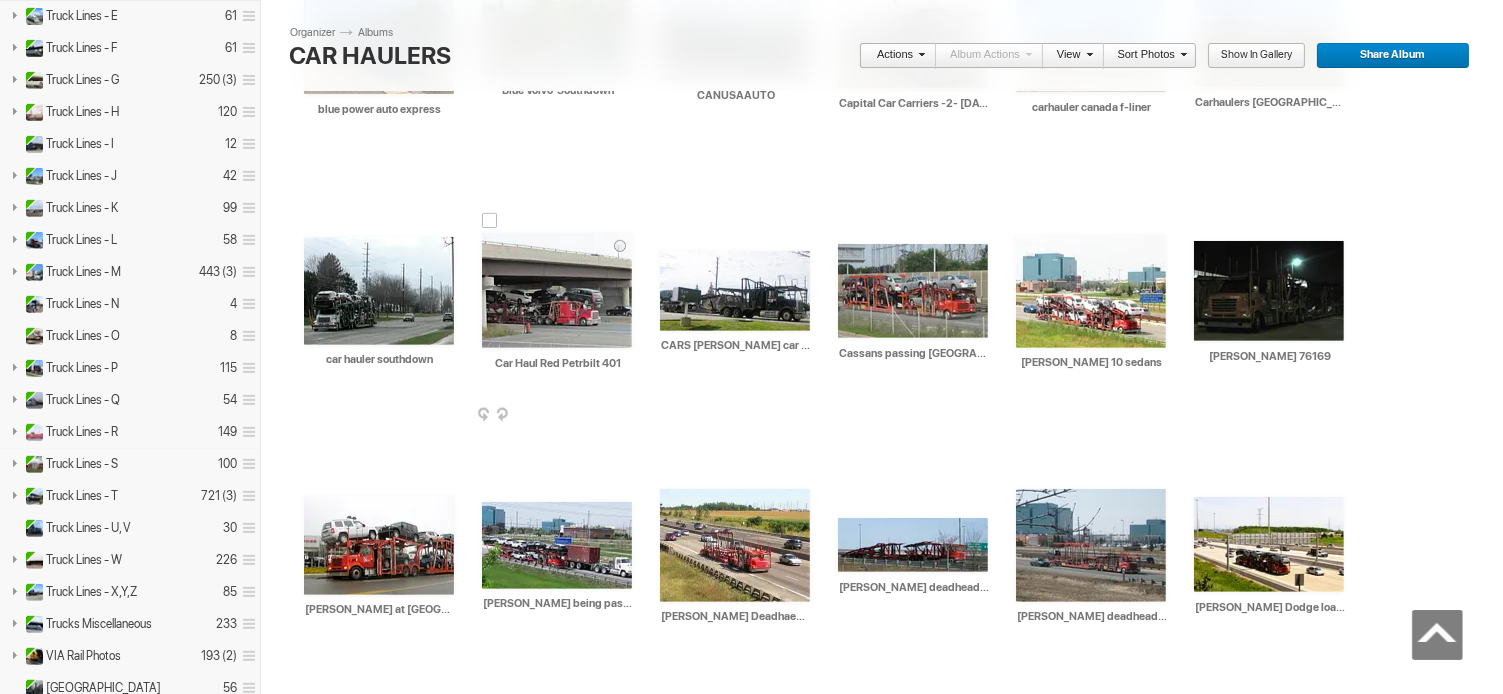 click at bounding box center (557, 290) 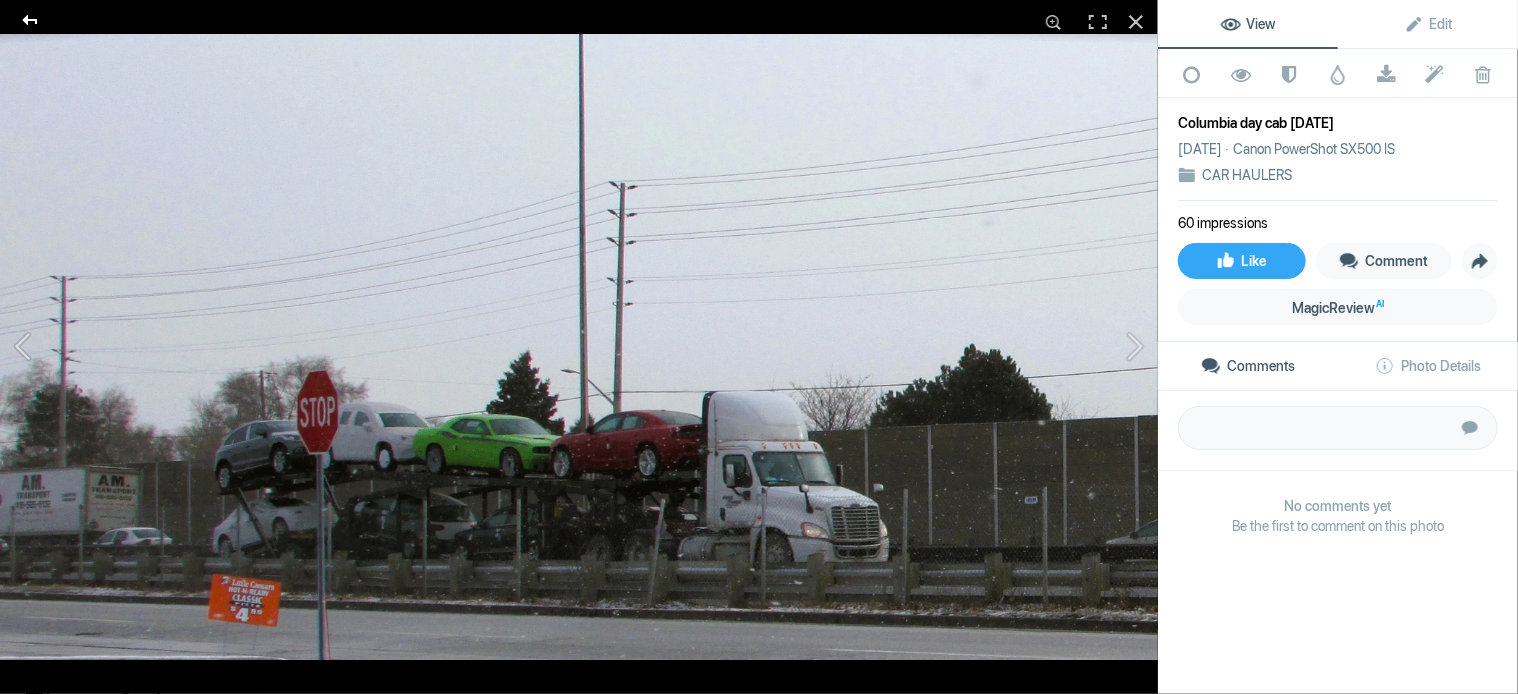 click 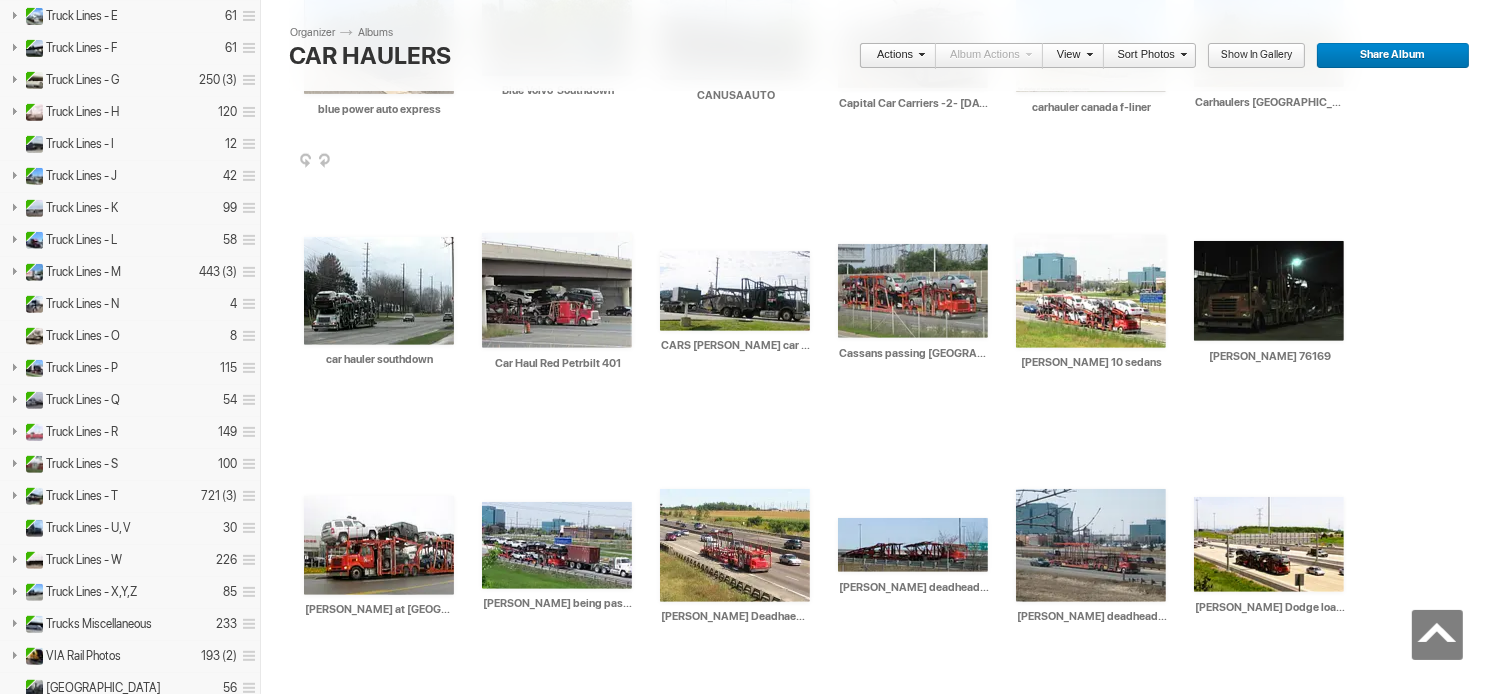 scroll, scrollTop: 0, scrollLeft: 0, axis: both 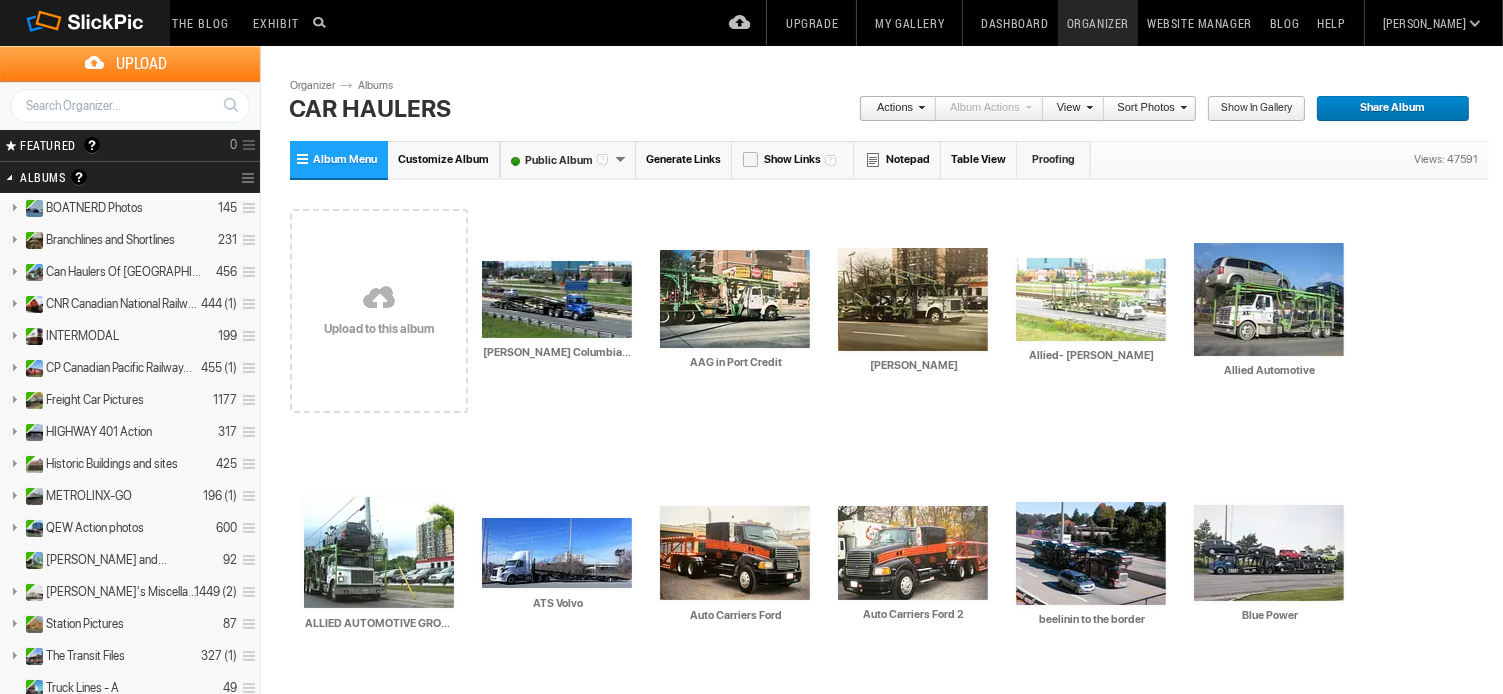 click at bounding box center [379, 299] 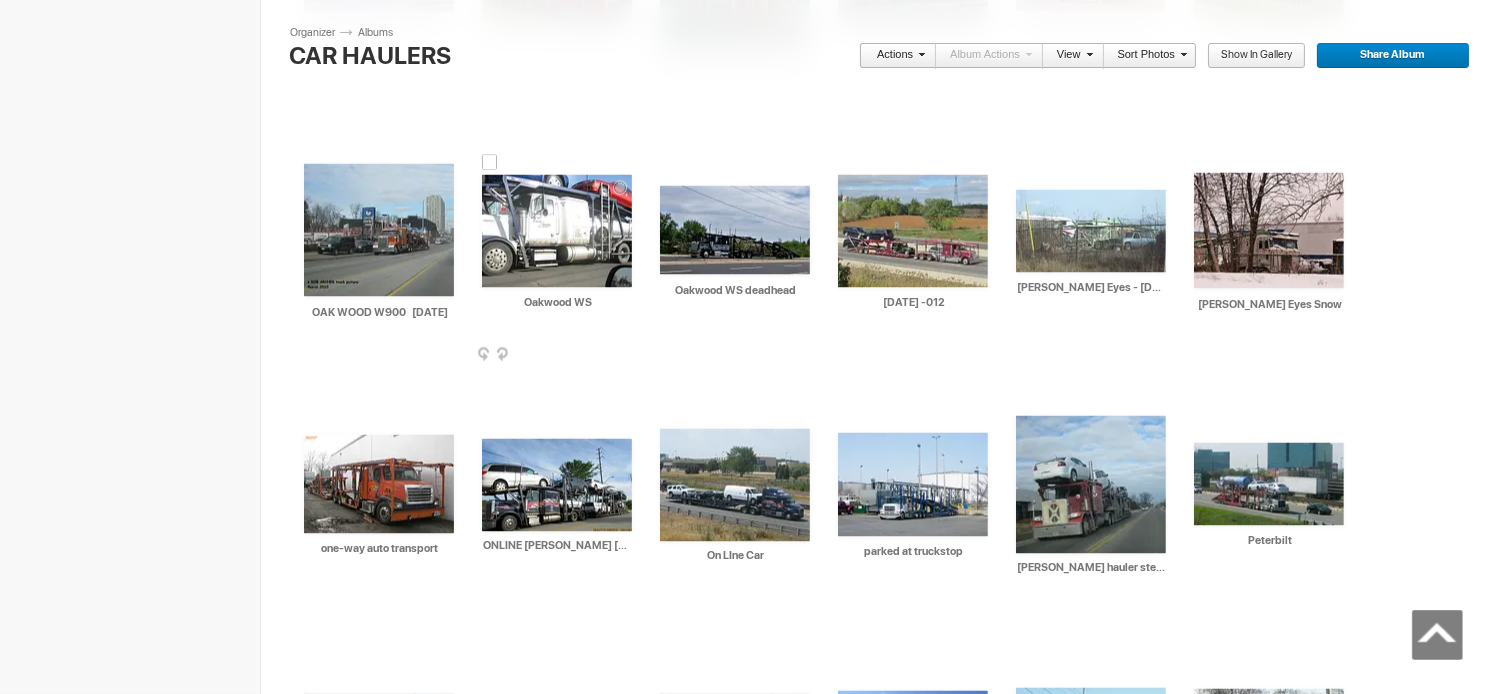 scroll, scrollTop: 1700, scrollLeft: 0, axis: vertical 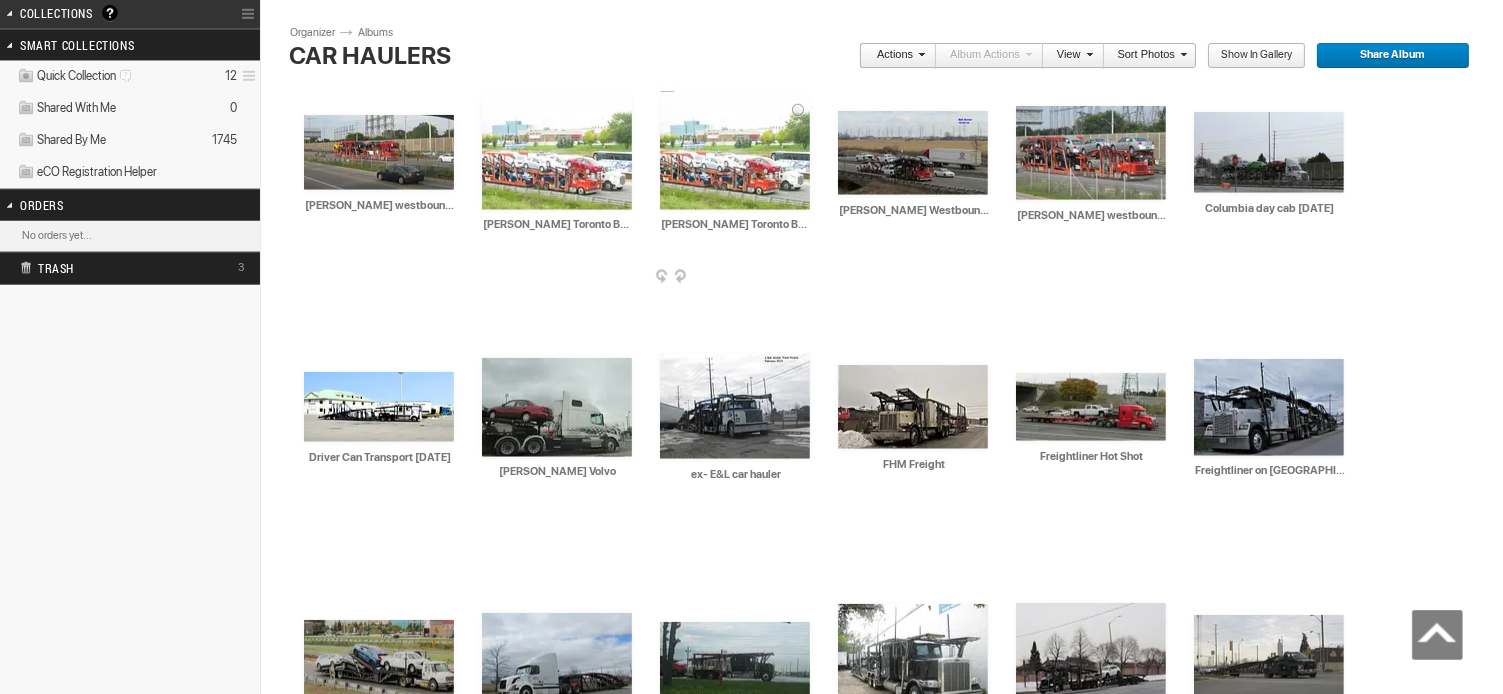 click at bounding box center [808, 278] 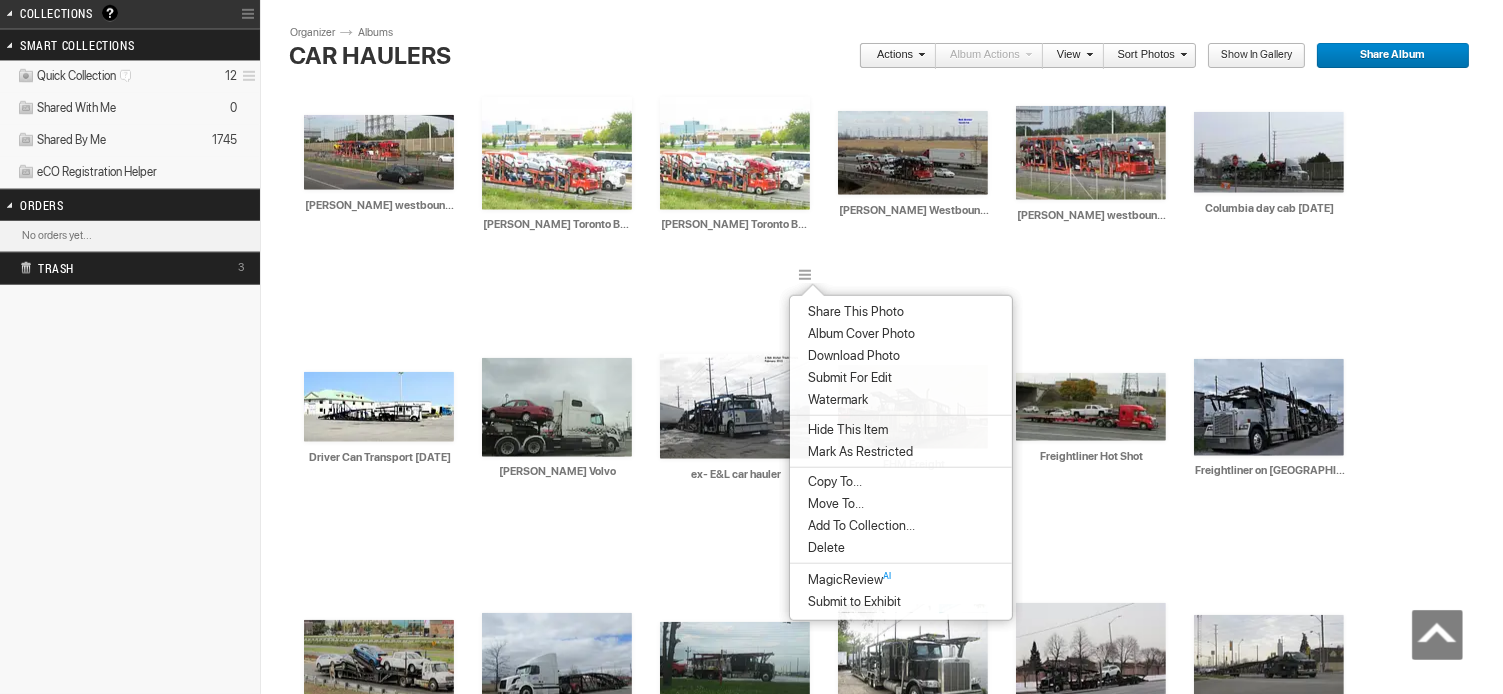 click on "Delete" at bounding box center [823, 548] 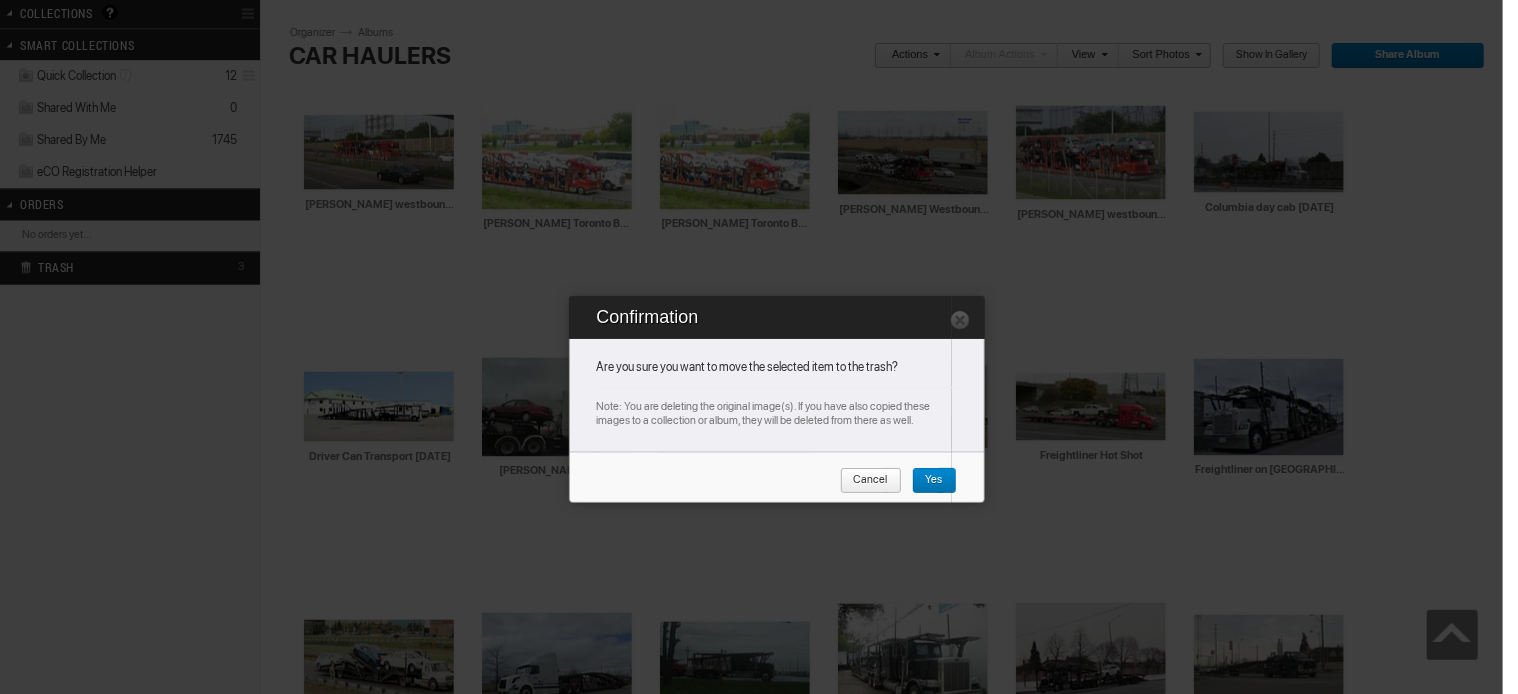 click on "Yes" at bounding box center (927, 481) 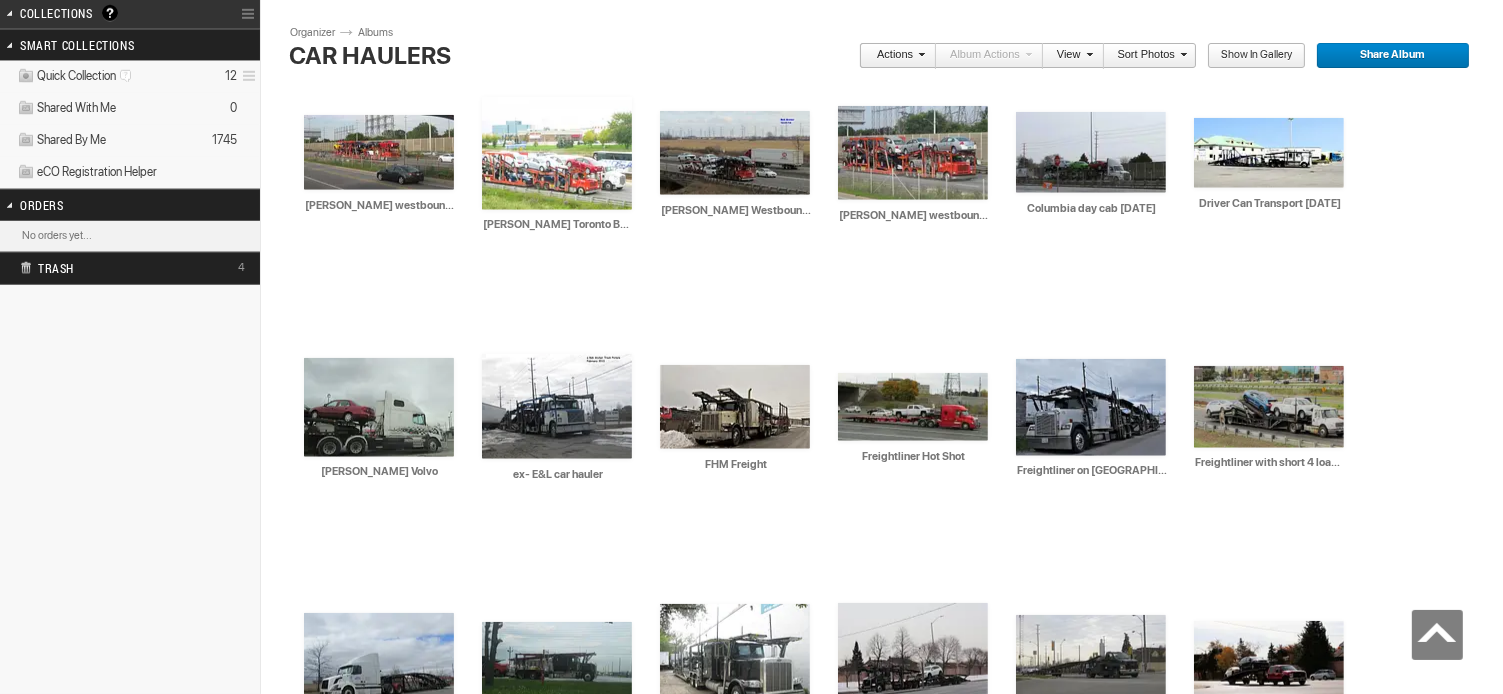 scroll, scrollTop: 0, scrollLeft: 0, axis: both 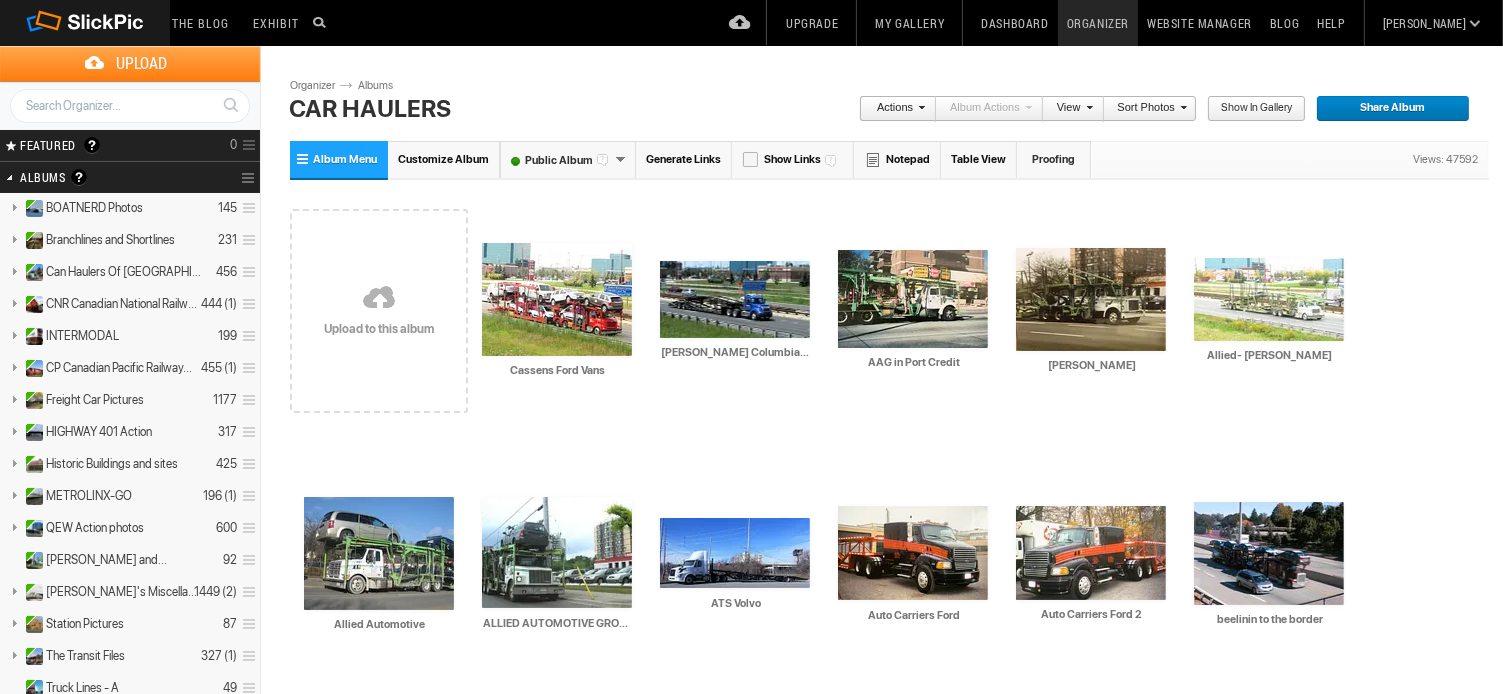 drag, startPoint x: 1506, startPoint y: 41, endPoint x: 1506, endPoint y: 56, distance: 15 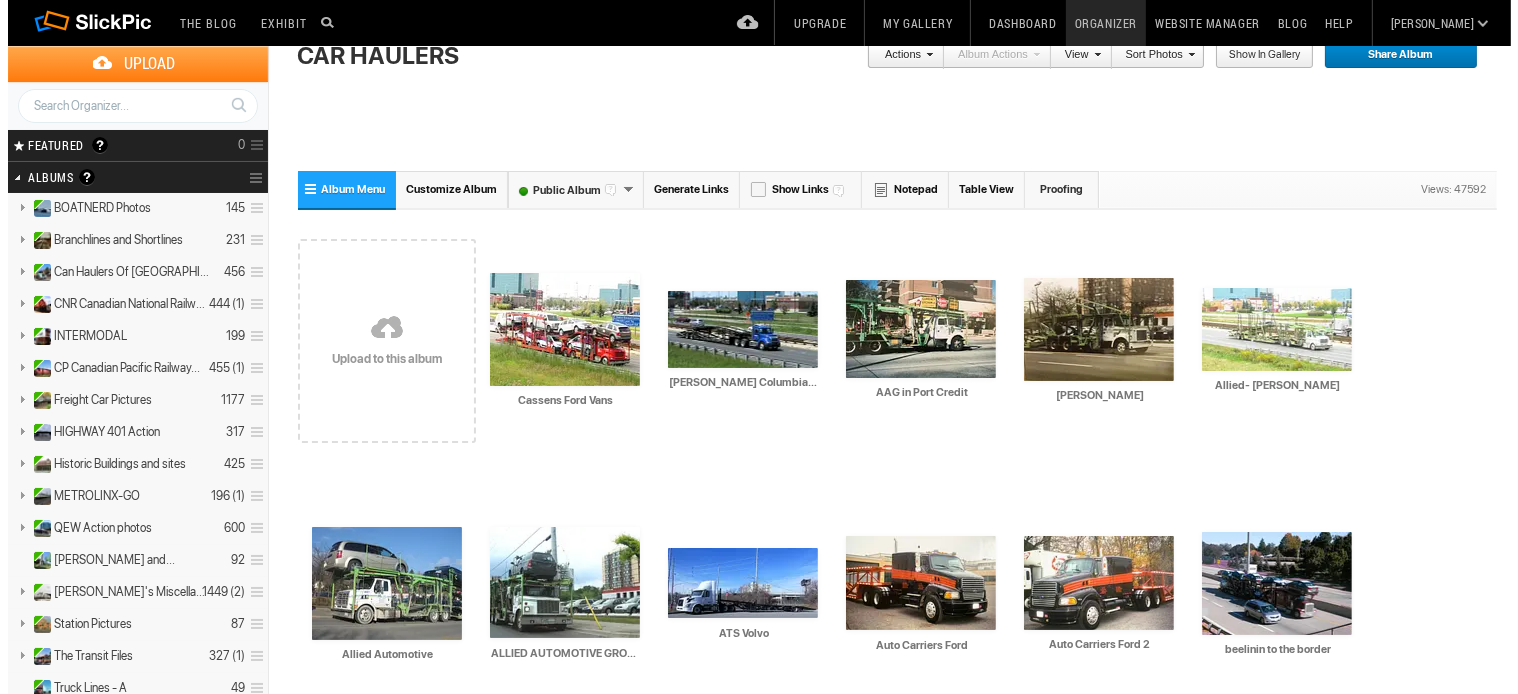 scroll, scrollTop: 1700, scrollLeft: 0, axis: vertical 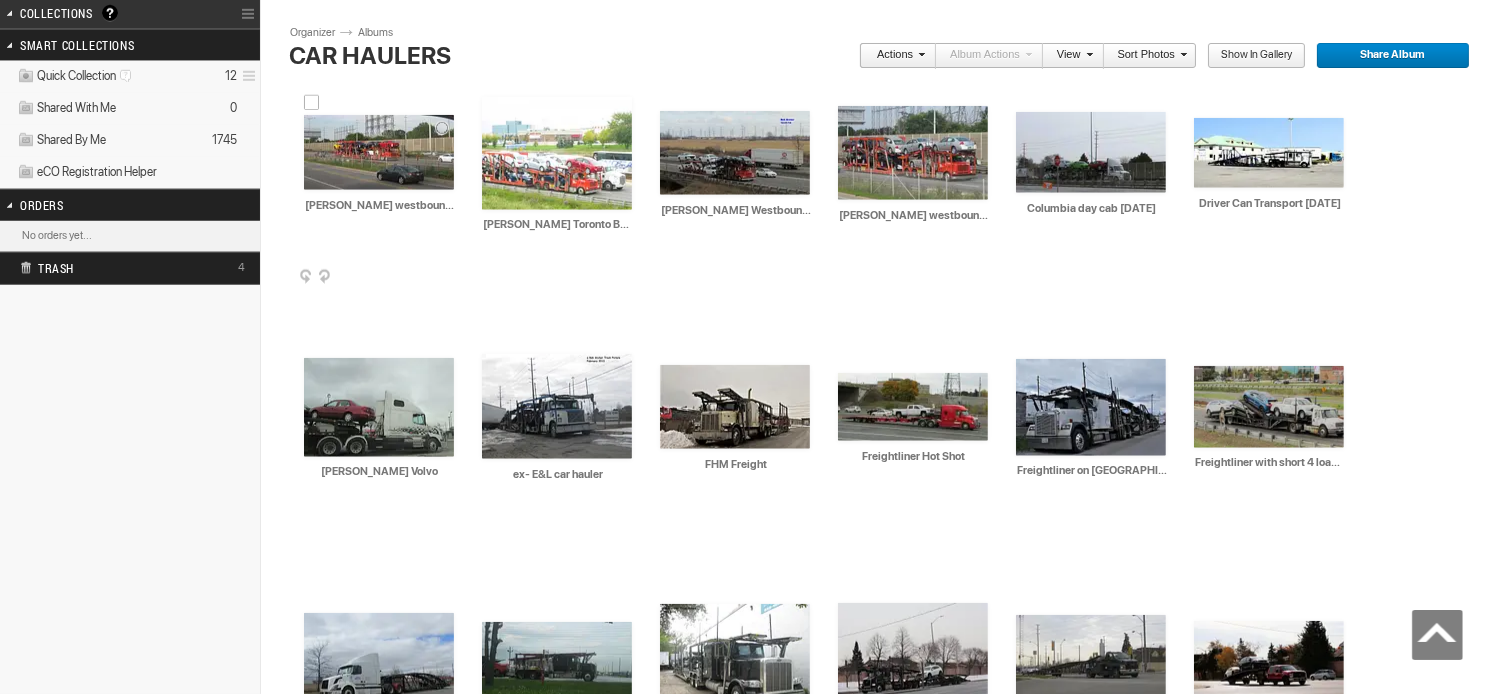 click at bounding box center [379, 152] 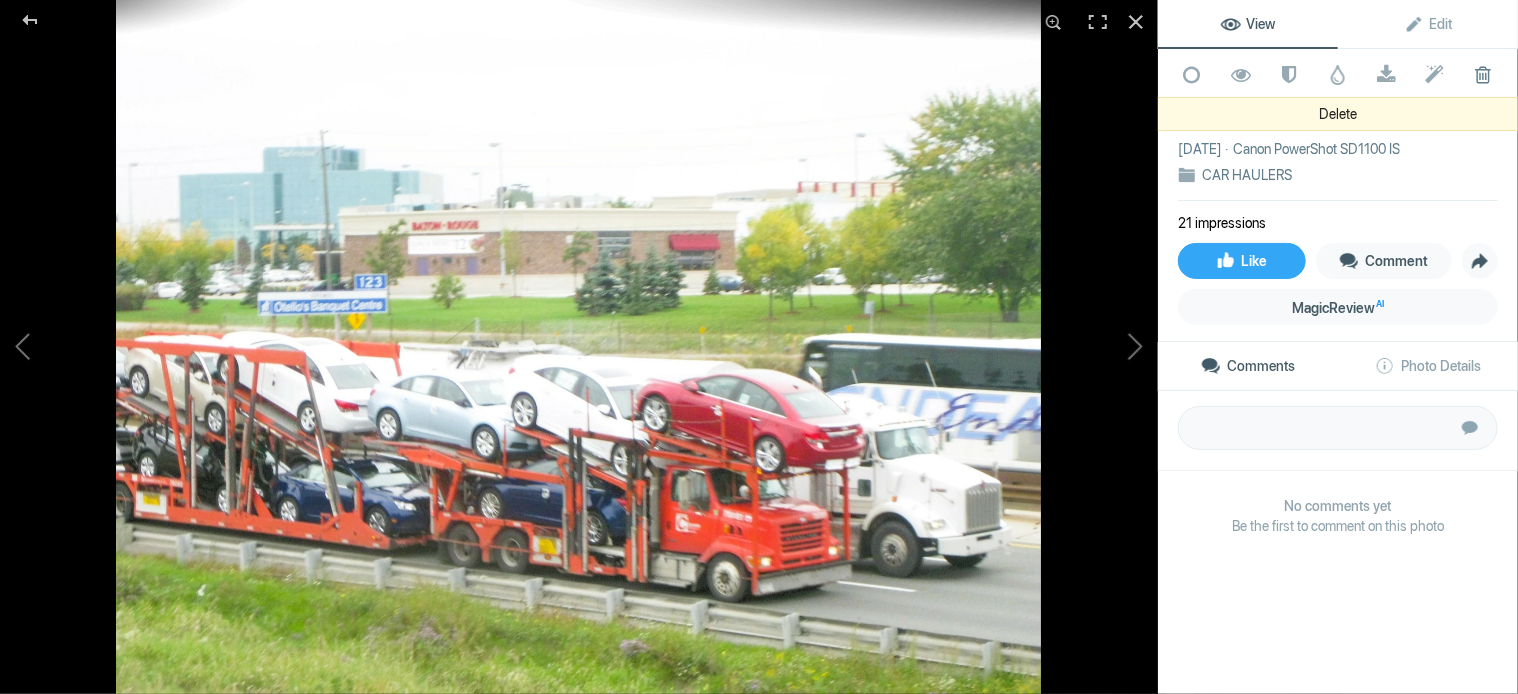 click 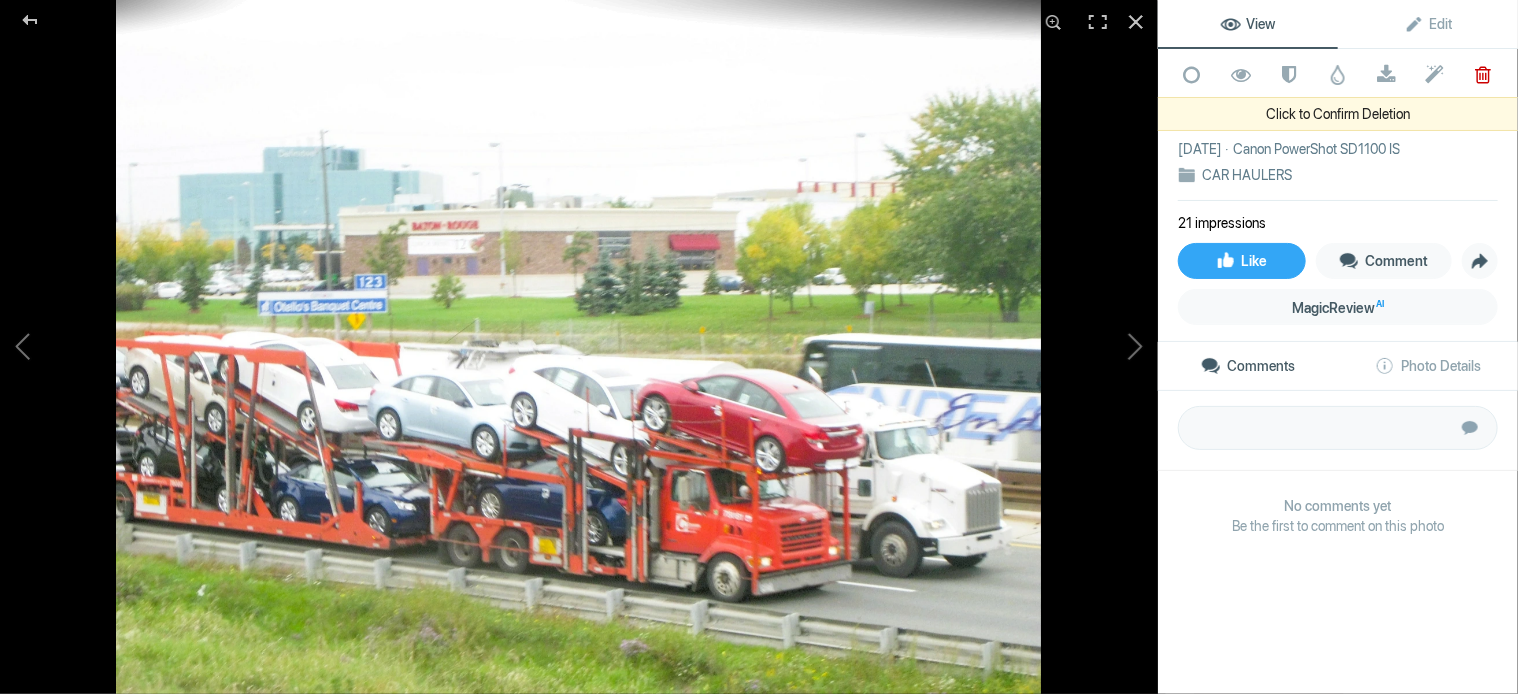 click 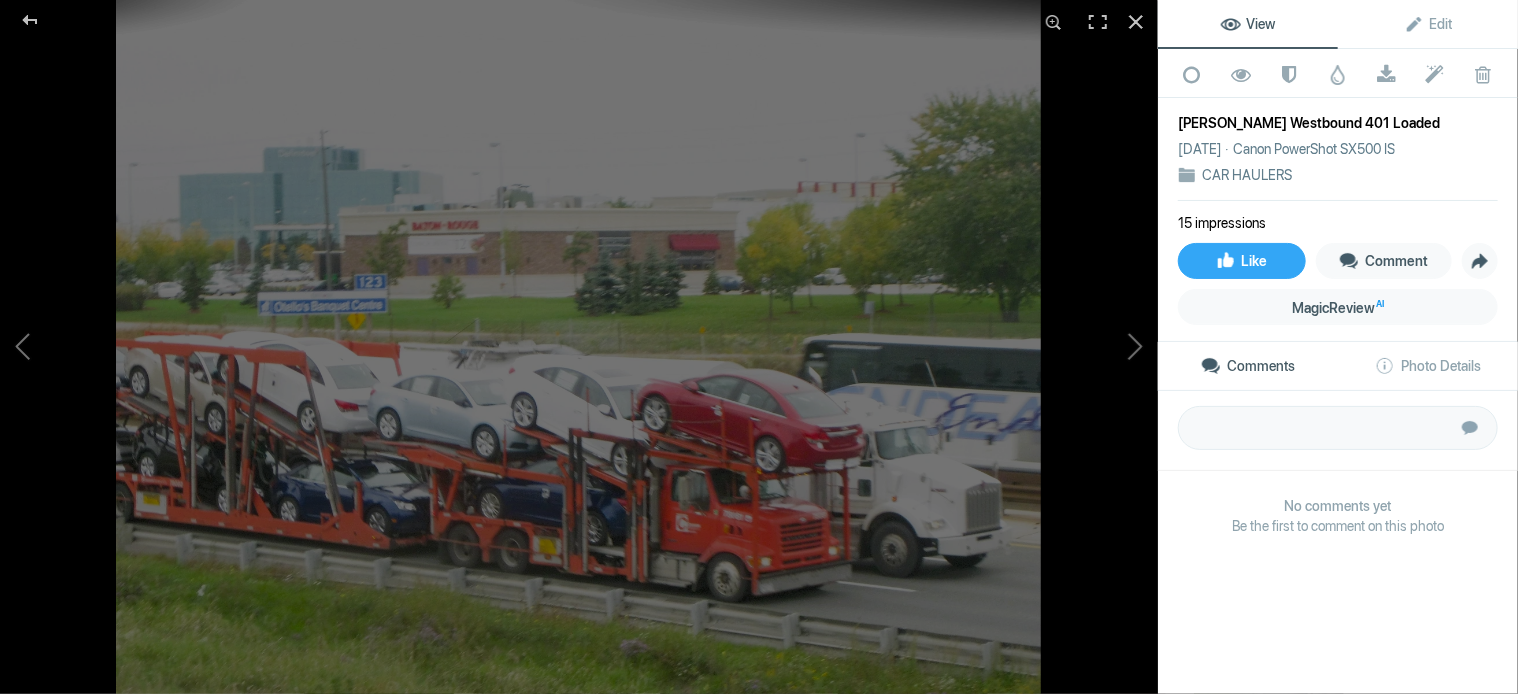 click 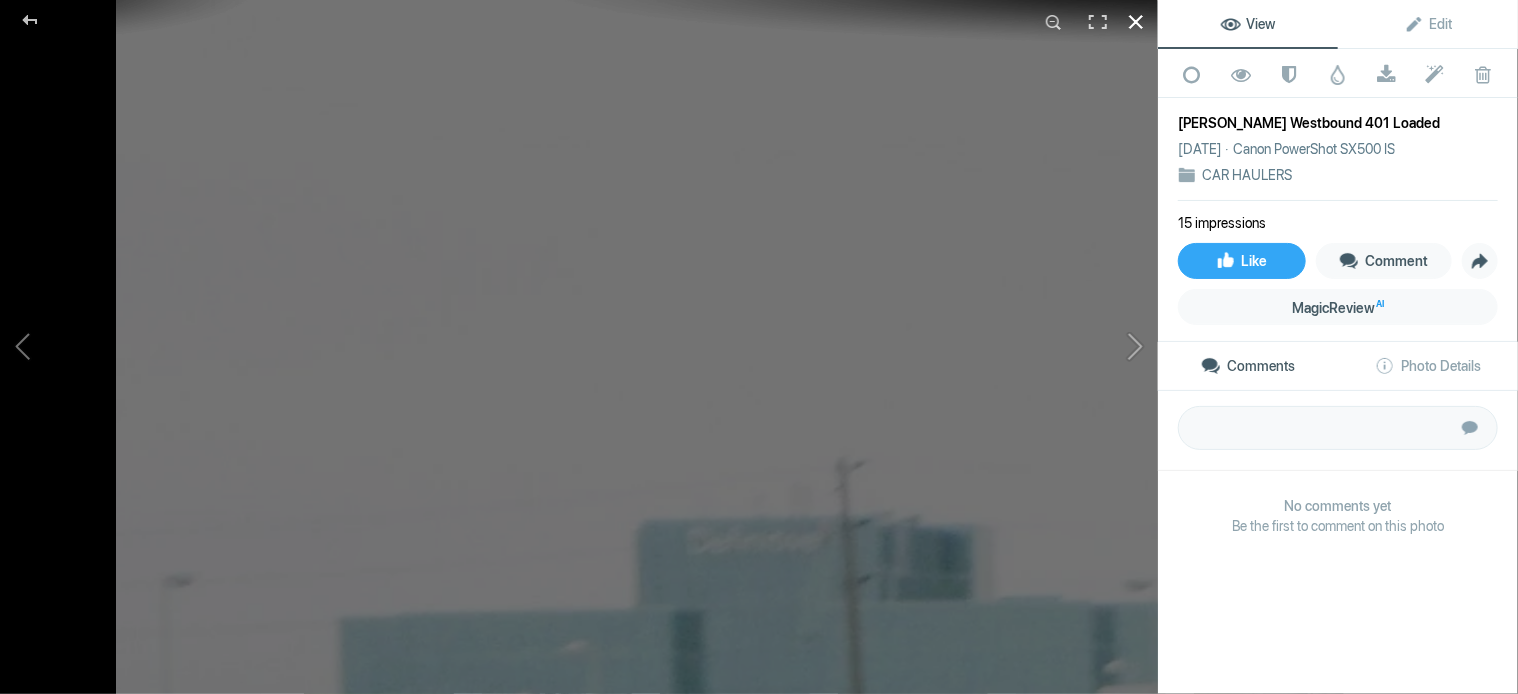 click 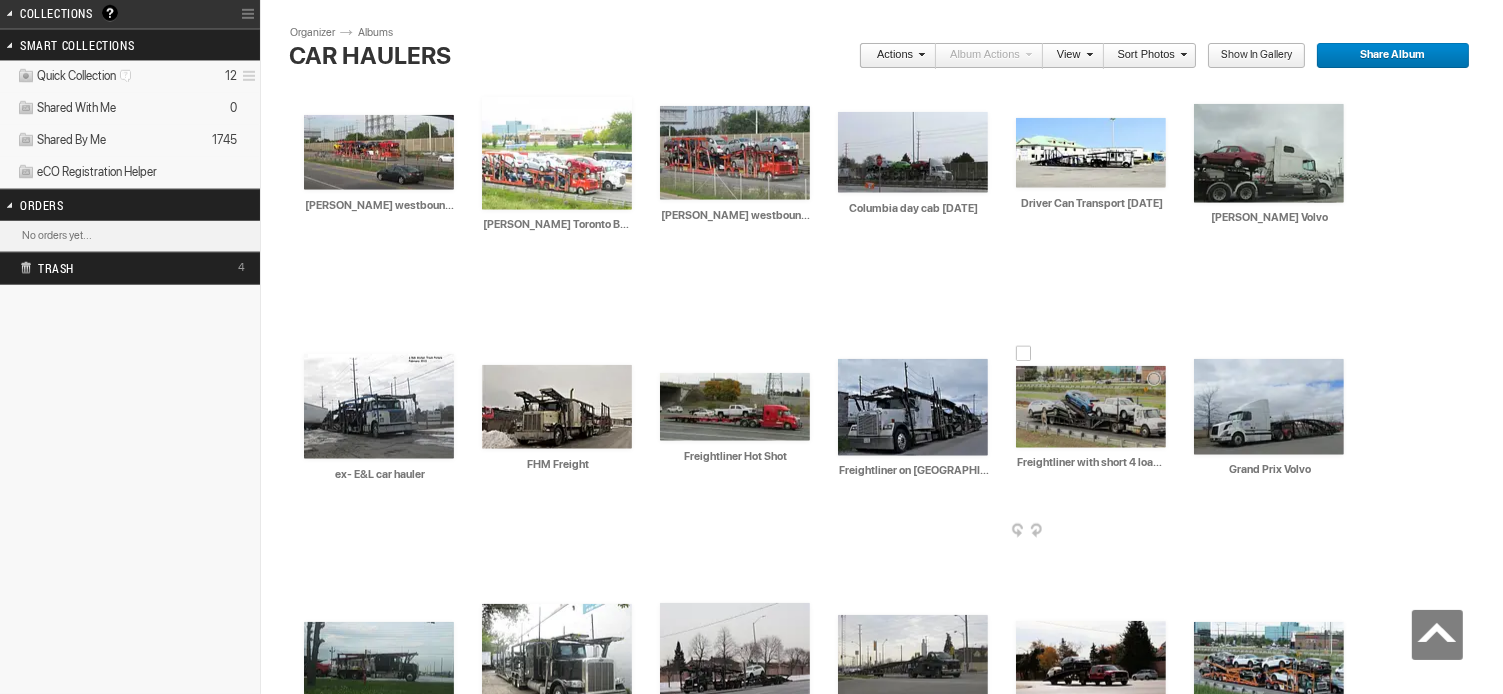 click on "AI Freightliner with short 4 load trailer.
HTML:
Direct:
Forum:
Photo ID:
21117202
More..." at bounding box center [1091, 407] 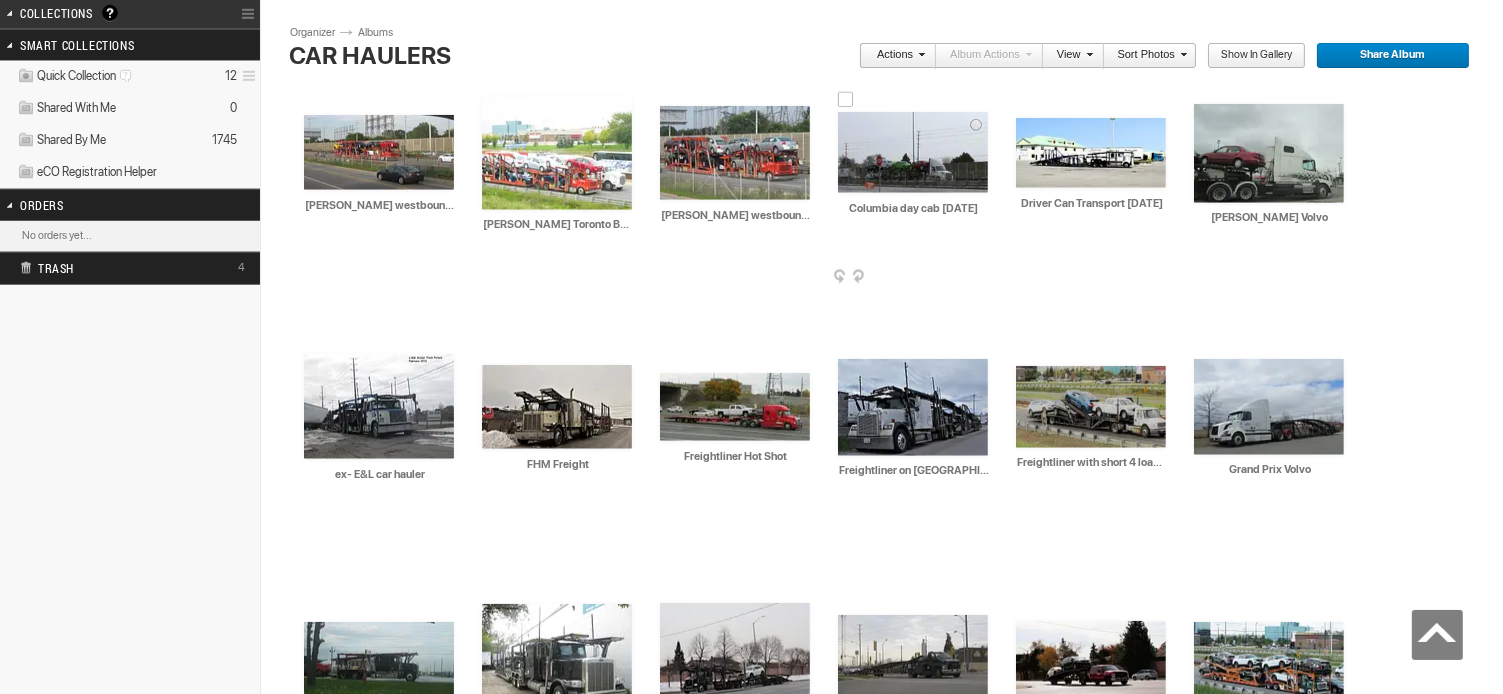click at bounding box center (913, 152) 